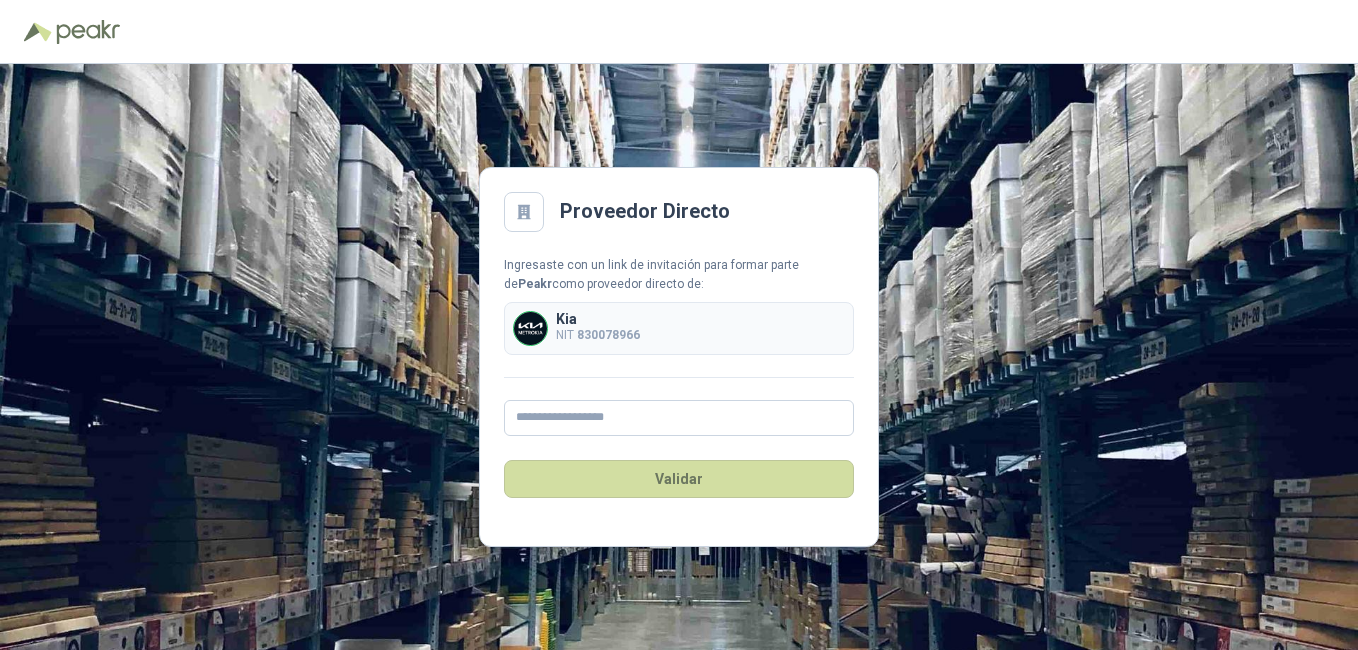 scroll, scrollTop: 0, scrollLeft: 0, axis: both 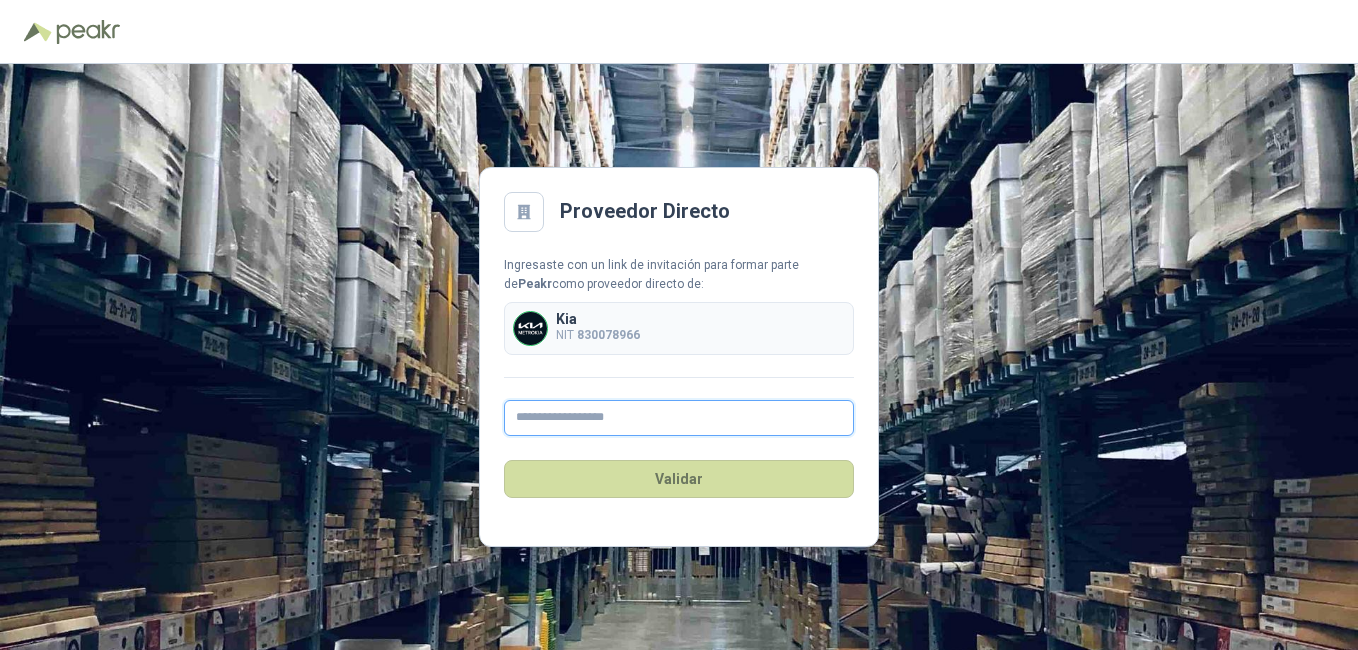 click at bounding box center (679, 418) 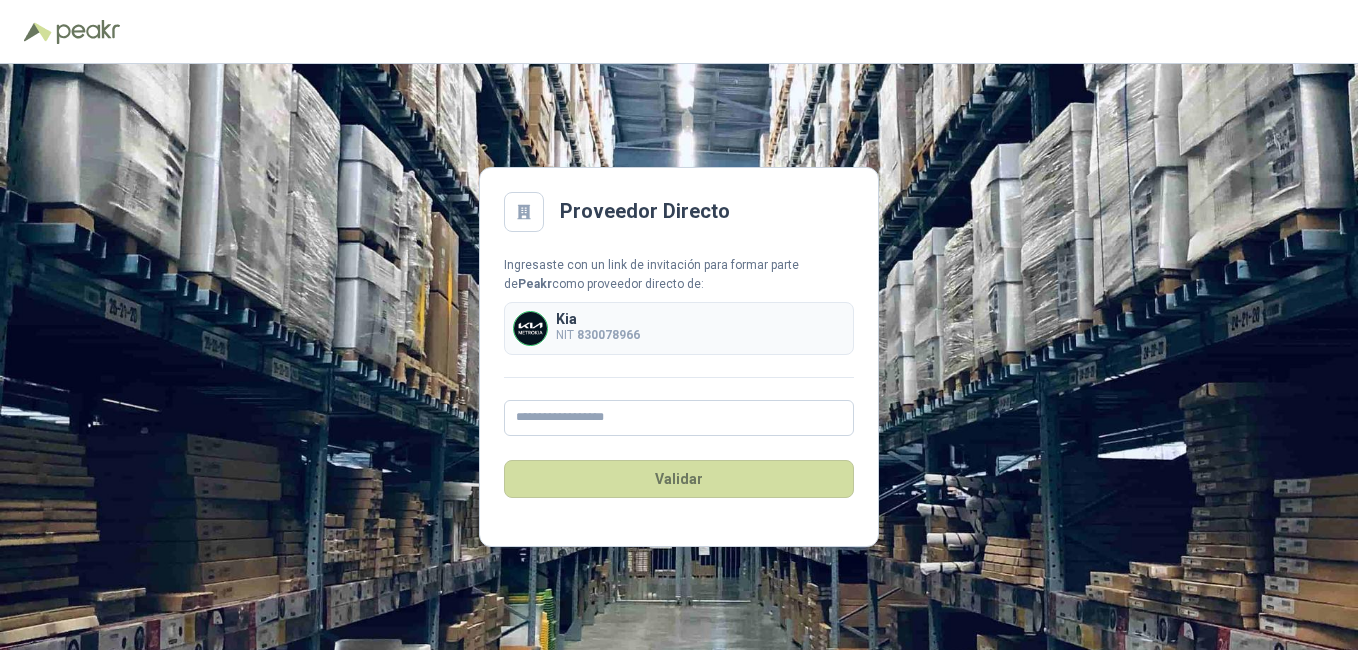 click on "Kia NIT   [NIT]" at bounding box center (679, 328) 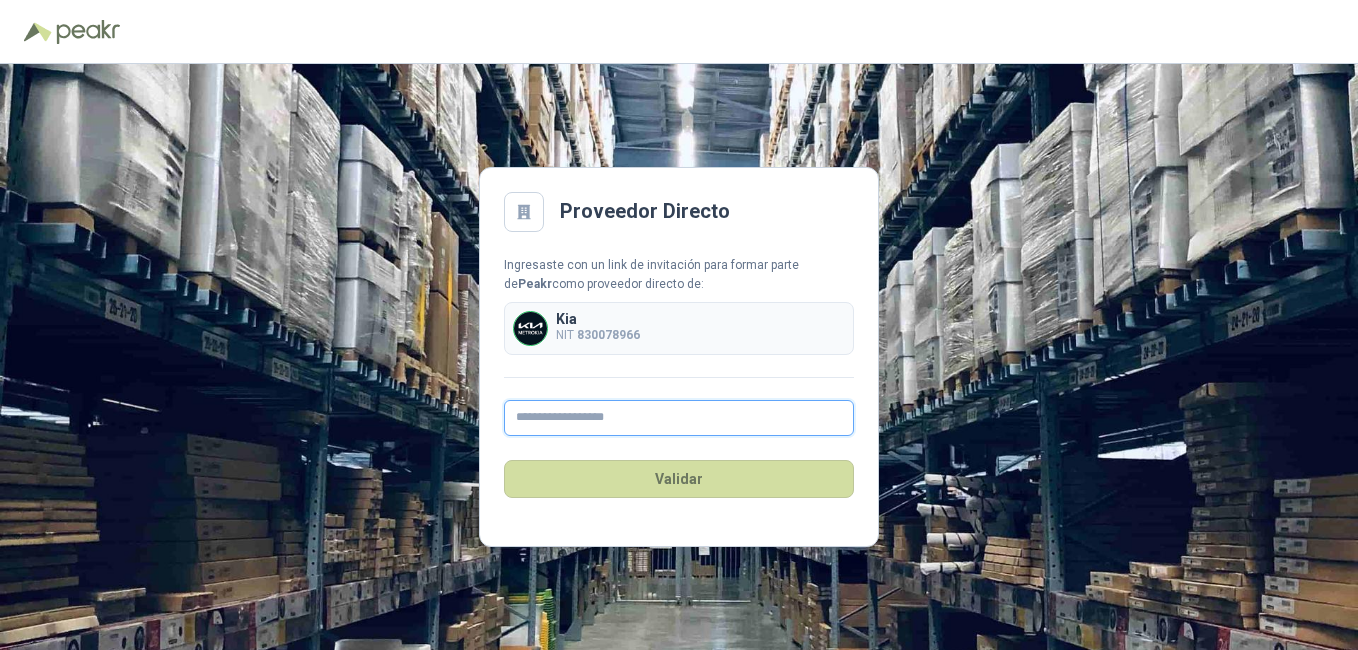 click at bounding box center [679, 418] 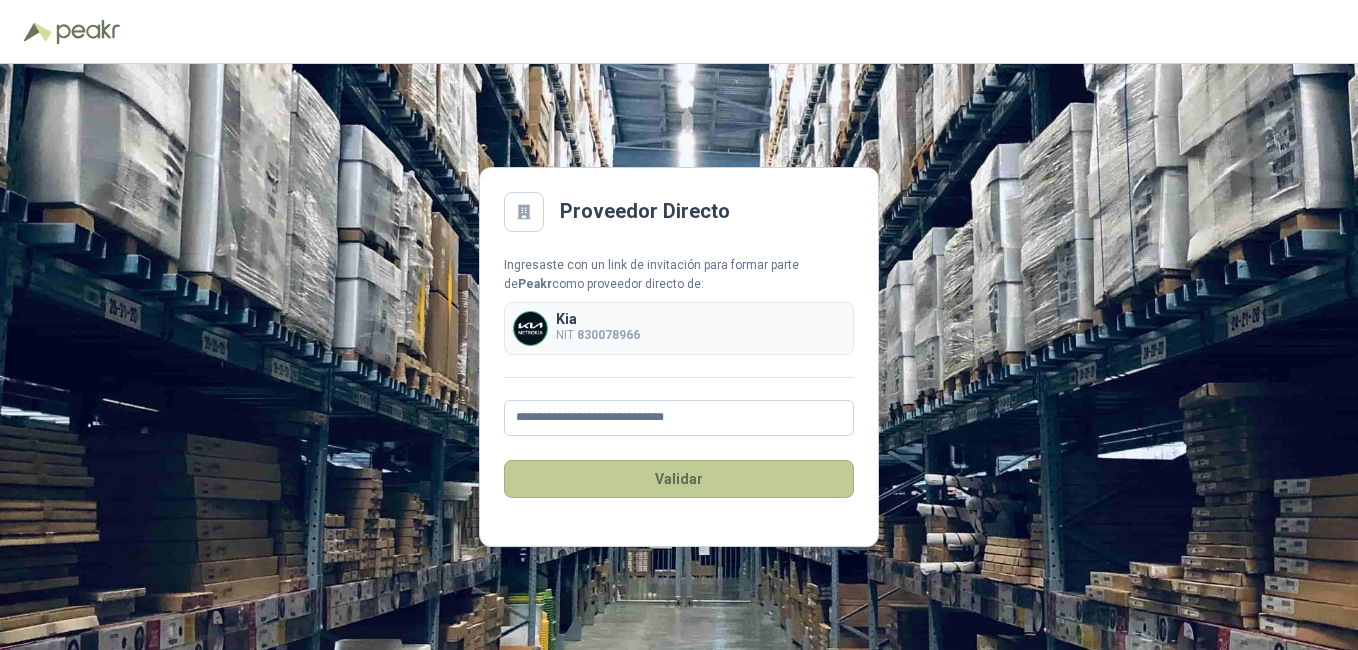 click on "Validar" at bounding box center [679, 479] 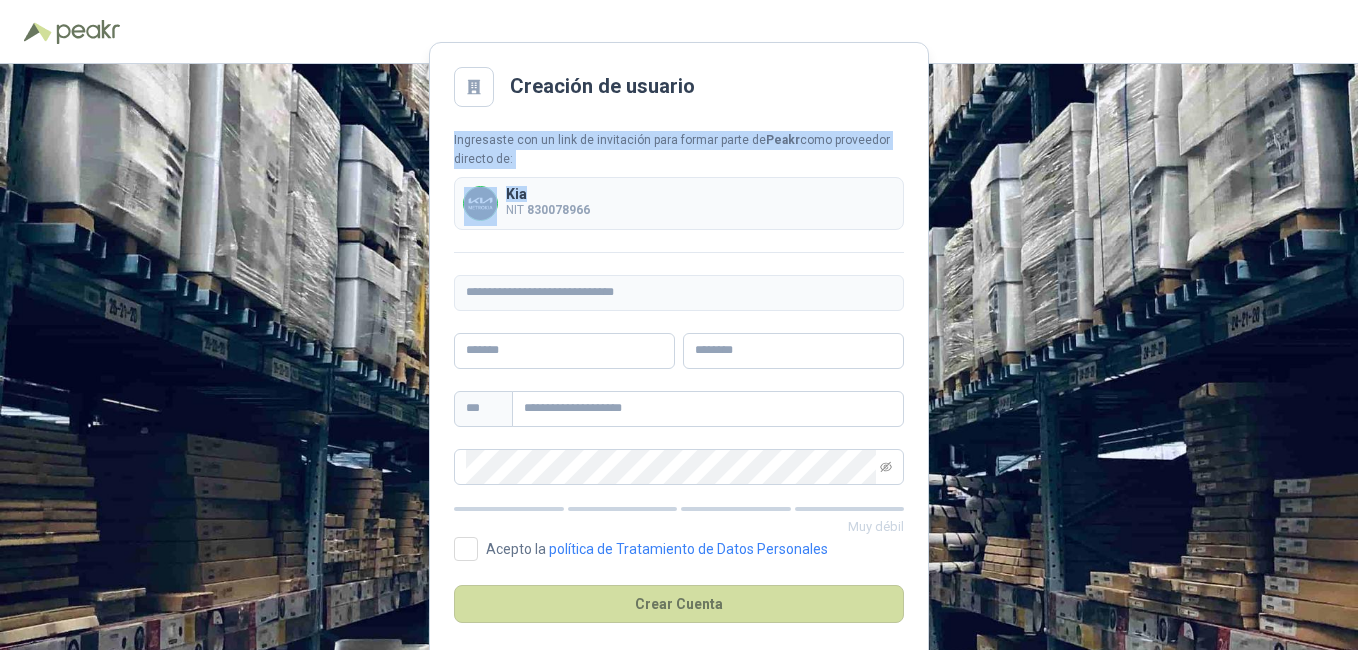 drag, startPoint x: 447, startPoint y: 139, endPoint x: 836, endPoint y: 172, distance: 390.39725 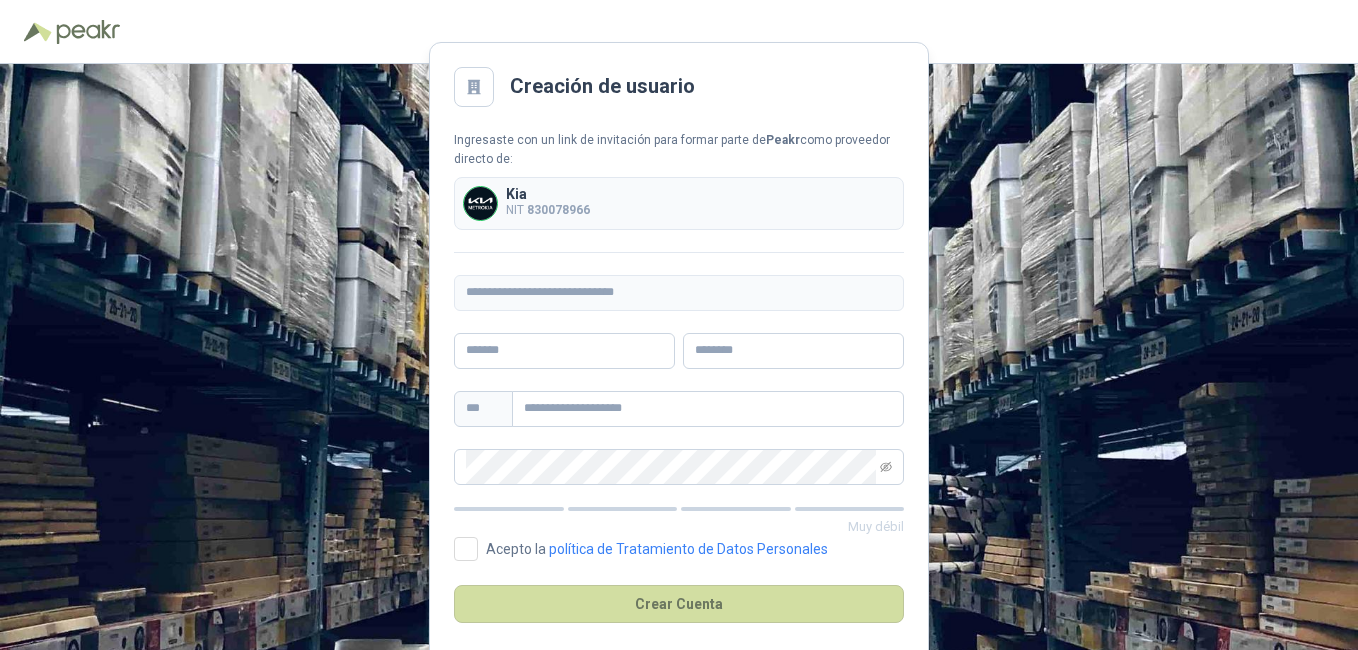 drag, startPoint x: 836, startPoint y: 172, endPoint x: 785, endPoint y: 233, distance: 79.51101 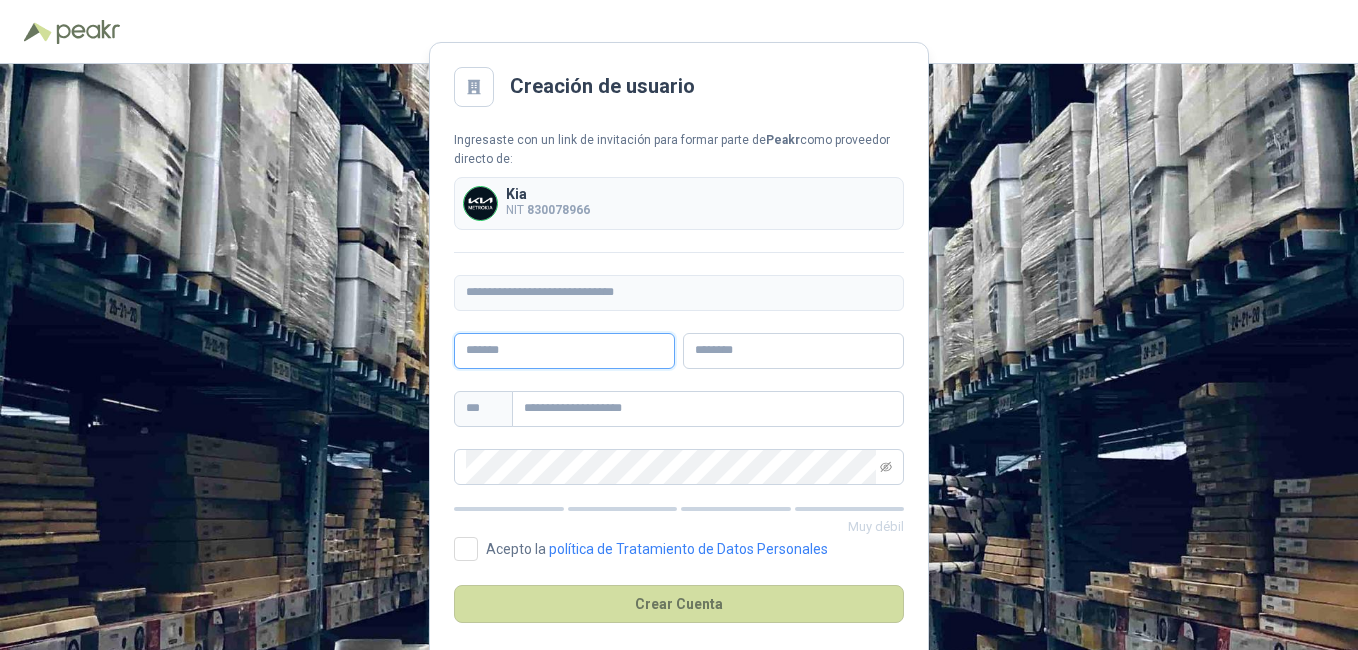 click at bounding box center [564, 351] 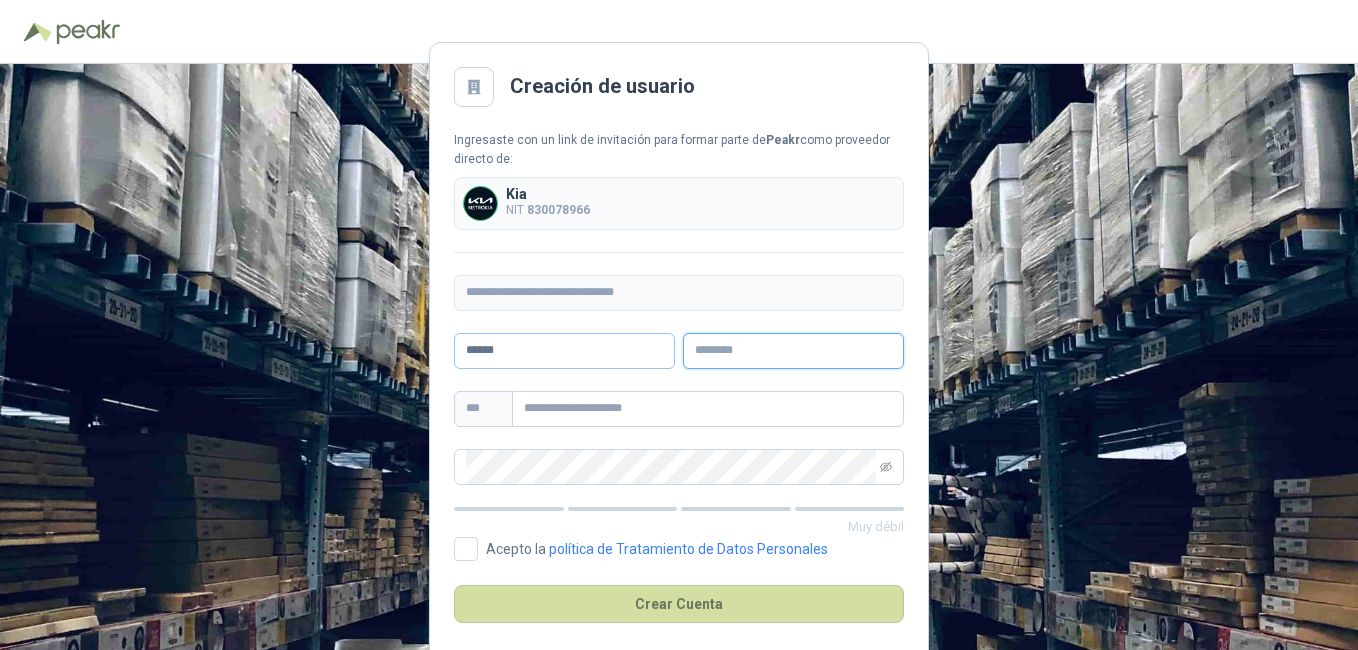 type on "******" 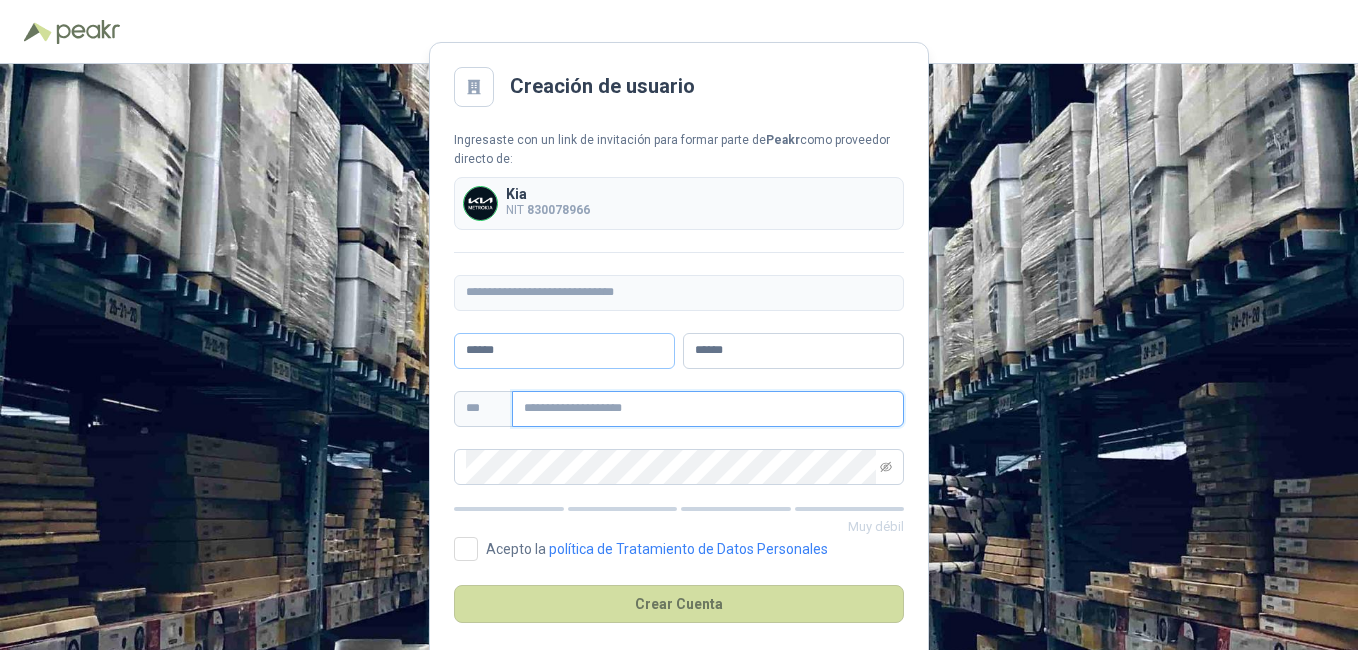 type on "**********" 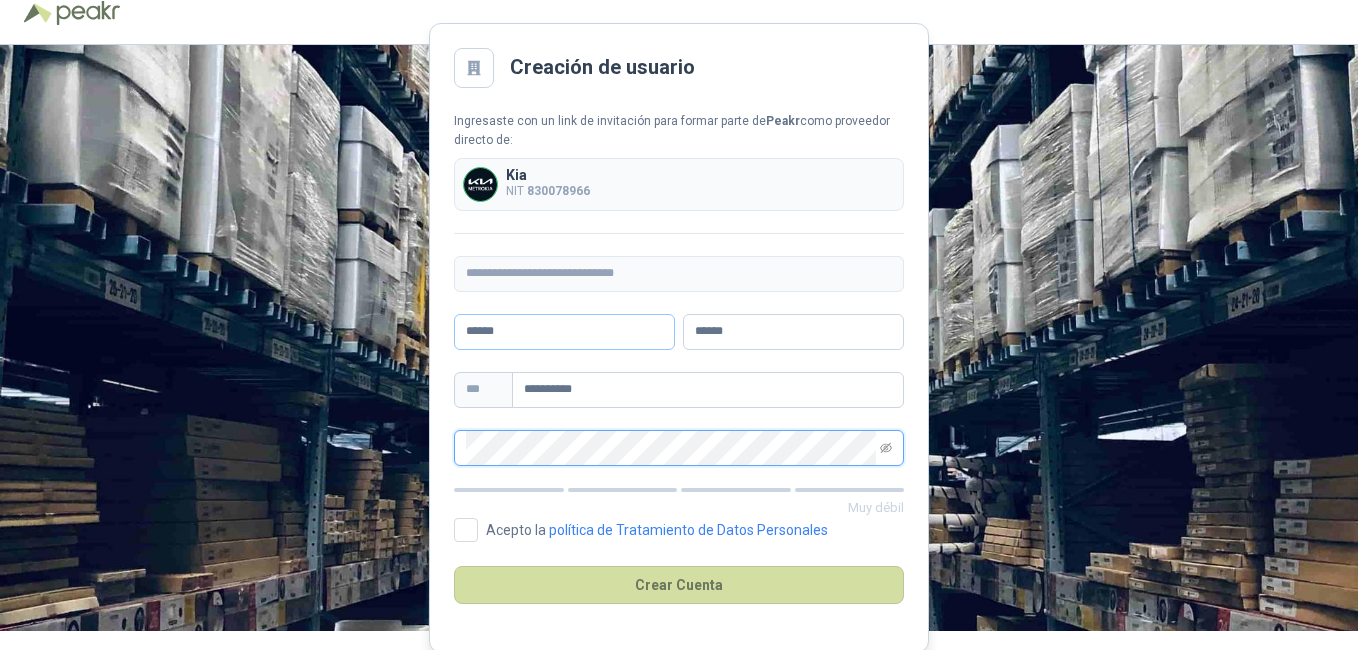 scroll, scrollTop: 23, scrollLeft: 0, axis: vertical 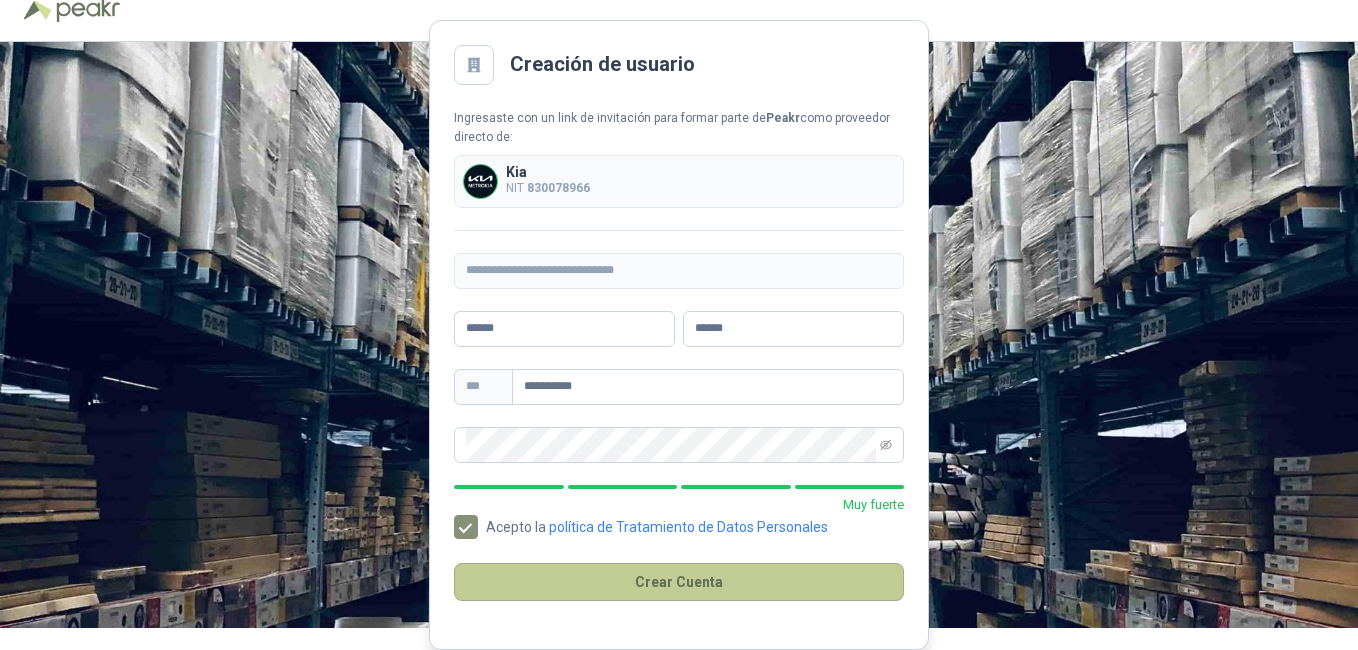 click on "Crear Cuenta" at bounding box center [679, 582] 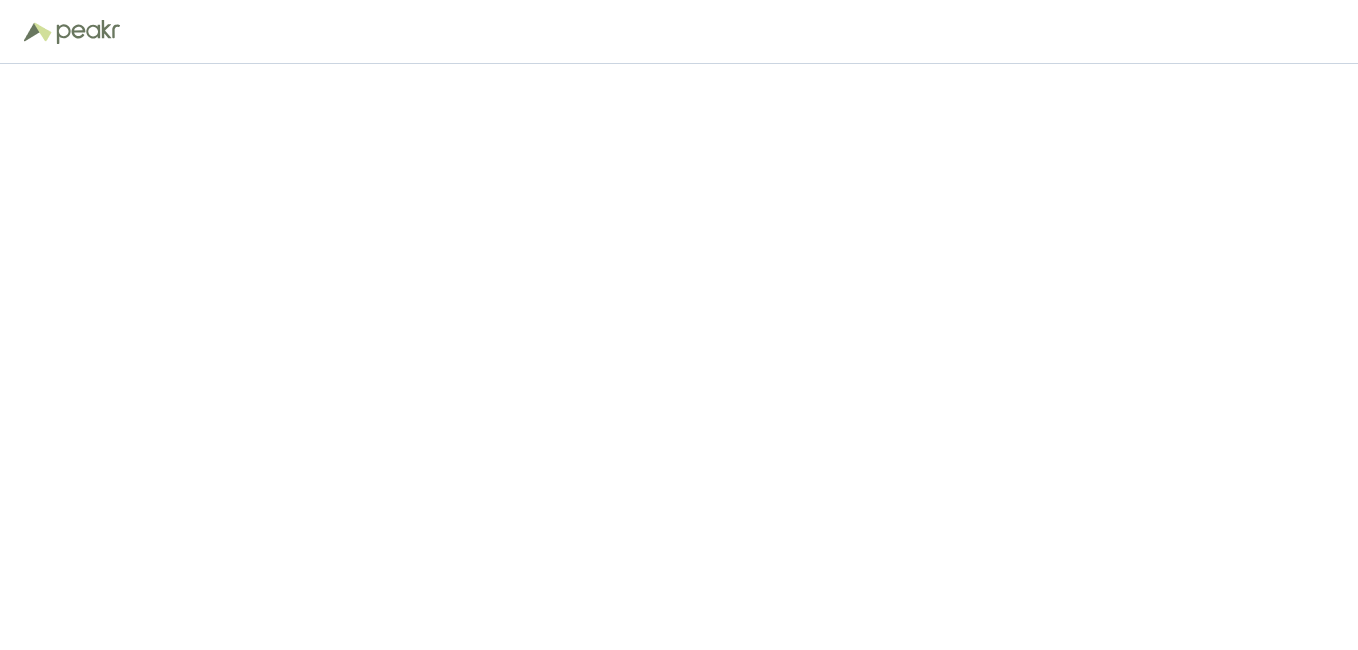 scroll, scrollTop: 0, scrollLeft: 0, axis: both 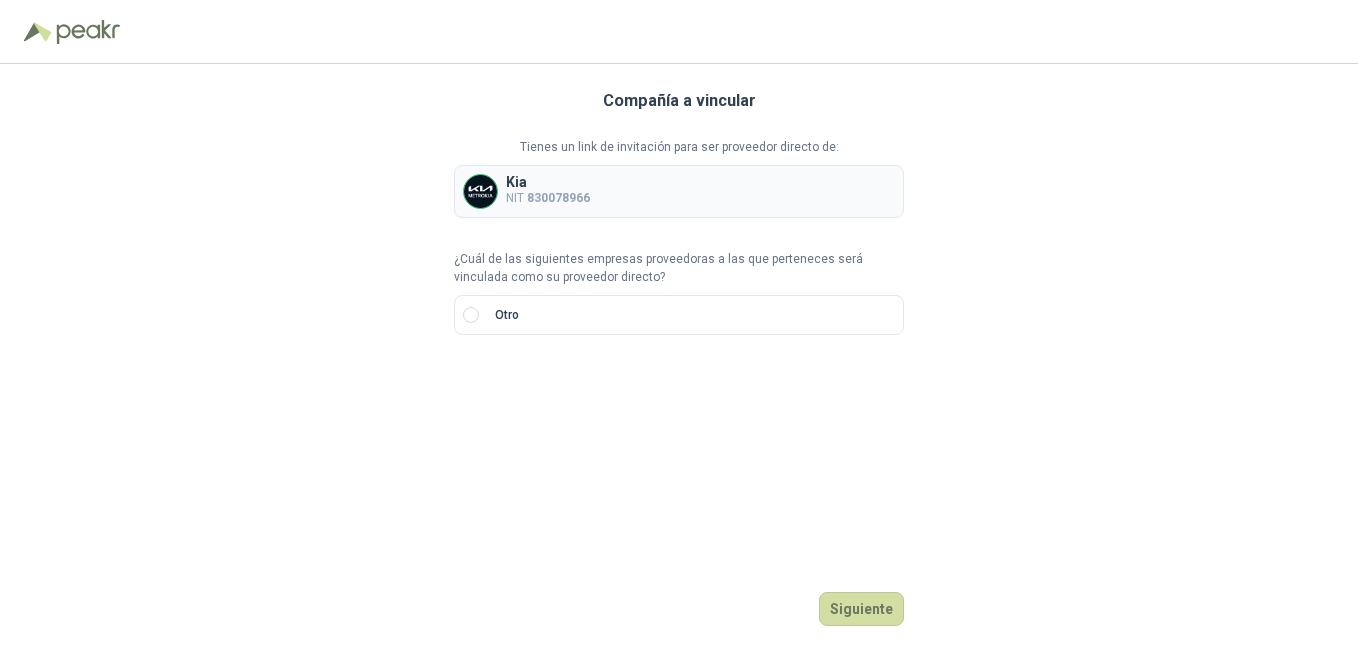 click on "Compañía a vincular Tienes un link de invitación para ser proveedor directo de: Kia NIT   [NIT] ¿Cuál de las siguientes empresas proveedoras a las que perteneces será vinculada como su proveedor directo? Otro Siguiente" at bounding box center (679, 357) 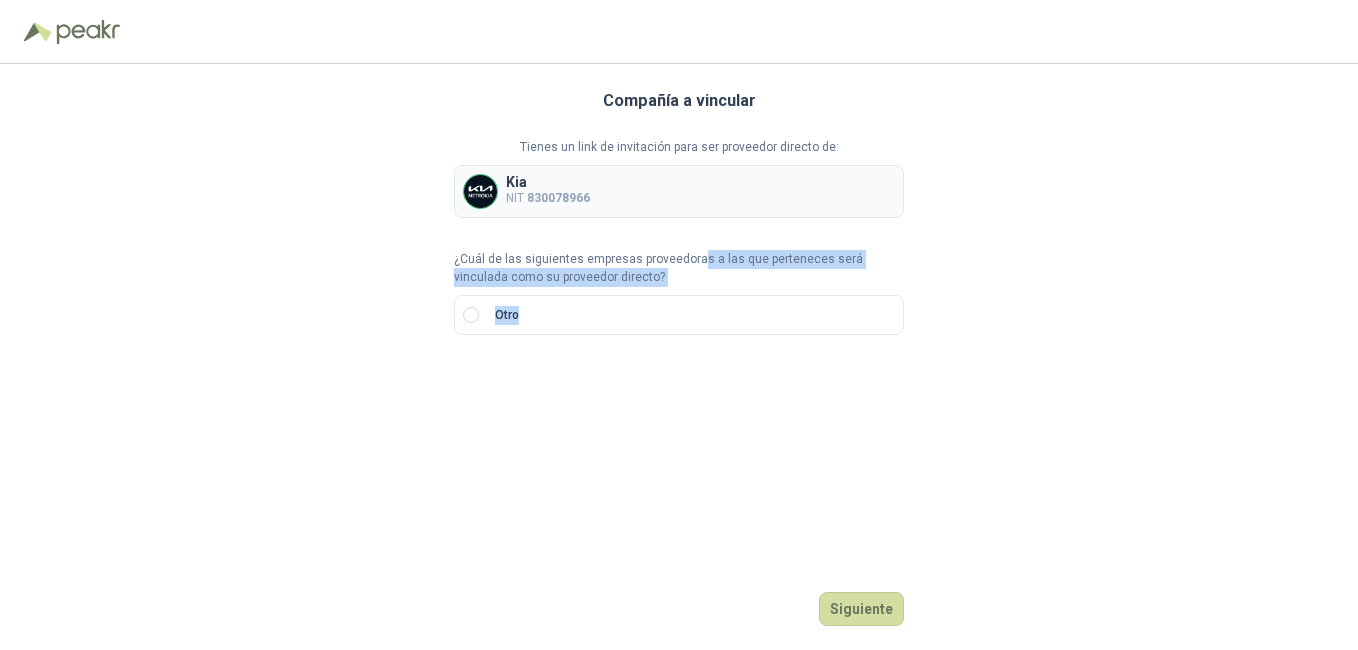 drag, startPoint x: 693, startPoint y: 256, endPoint x: 913, endPoint y: 294, distance: 223.2577 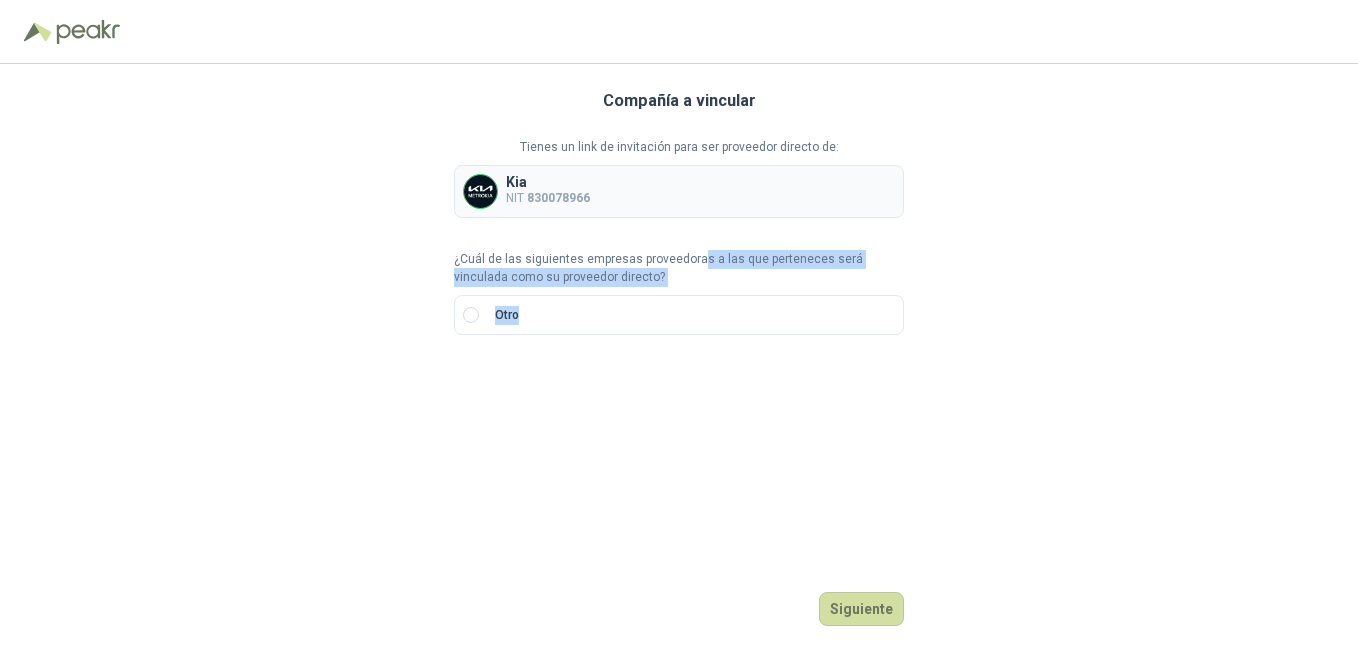 click on "¿Cuál de las siguientes empresas proveedoras a las que perteneces será vinculada como su proveedor directo?" at bounding box center [679, 269] 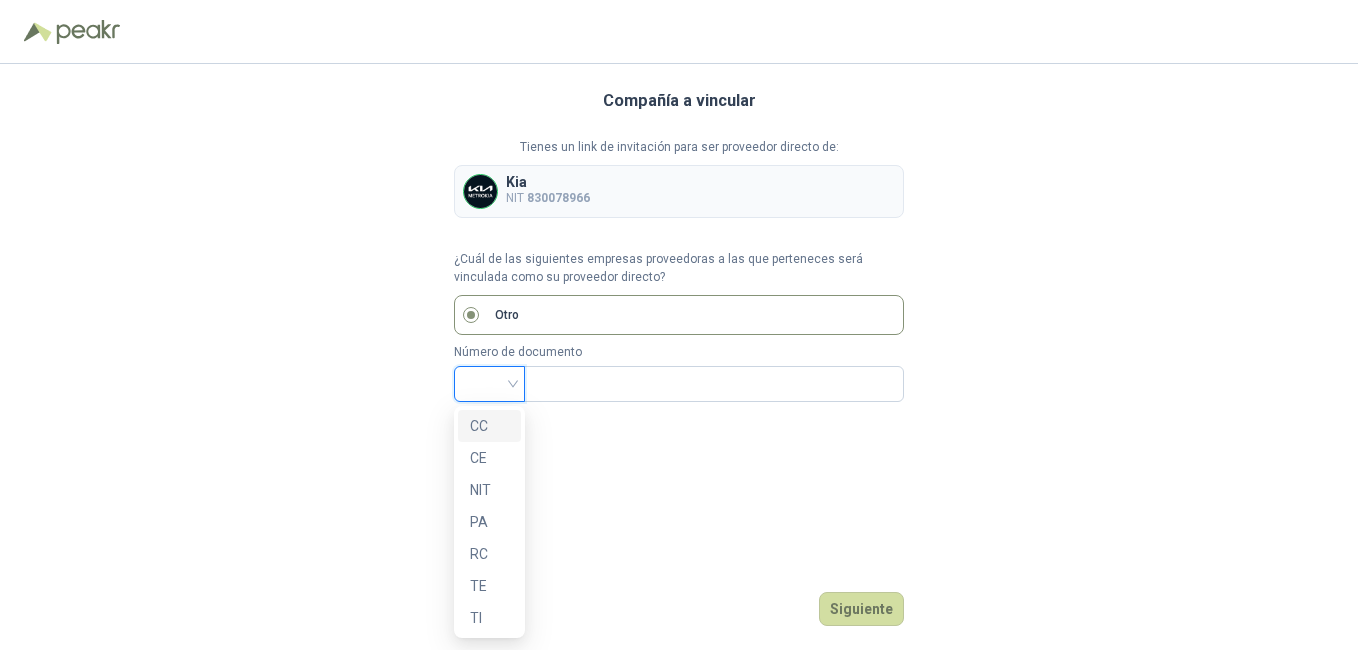 click at bounding box center [489, 382] 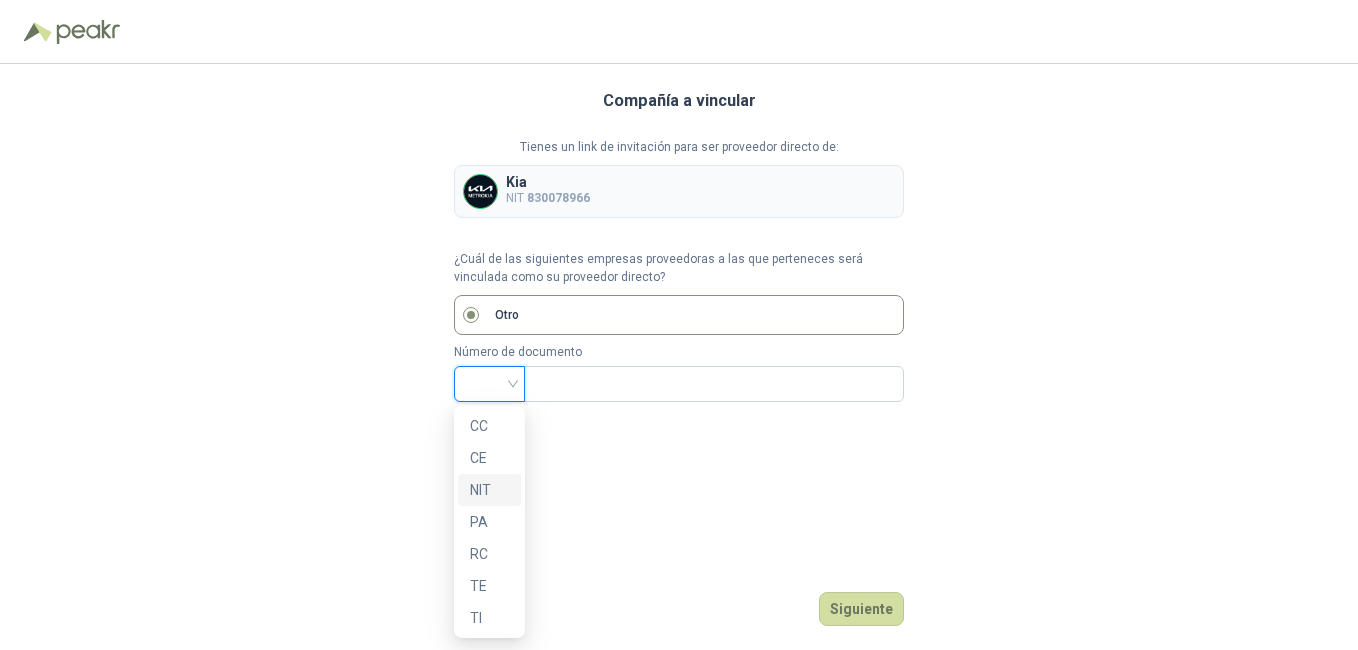 click on "NIT" at bounding box center (489, 490) 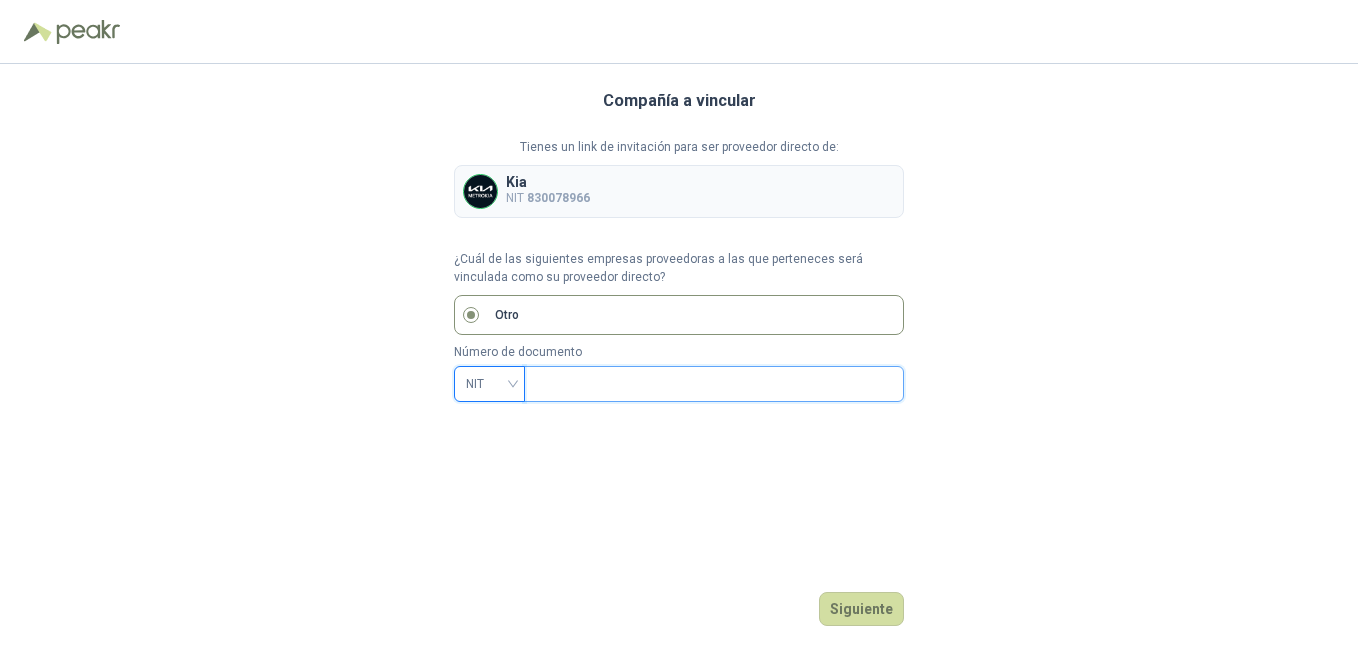 click at bounding box center [712, 384] 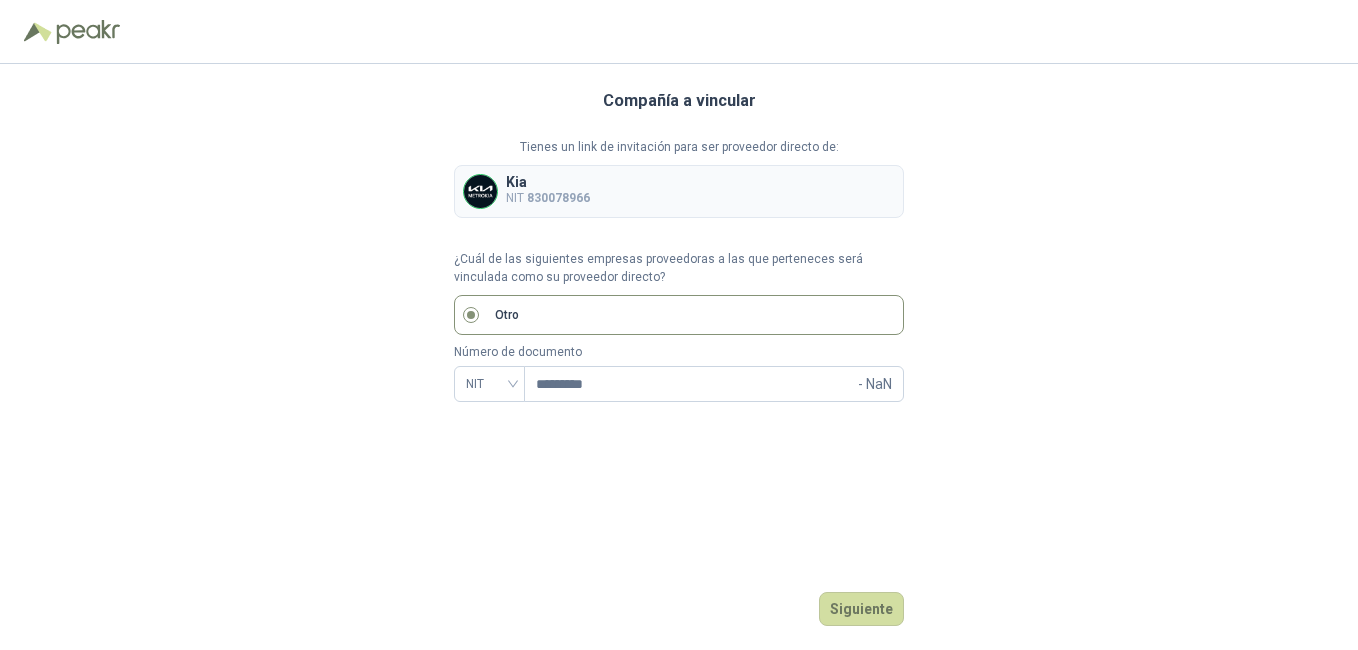 click on "Otro" at bounding box center (679, 315) 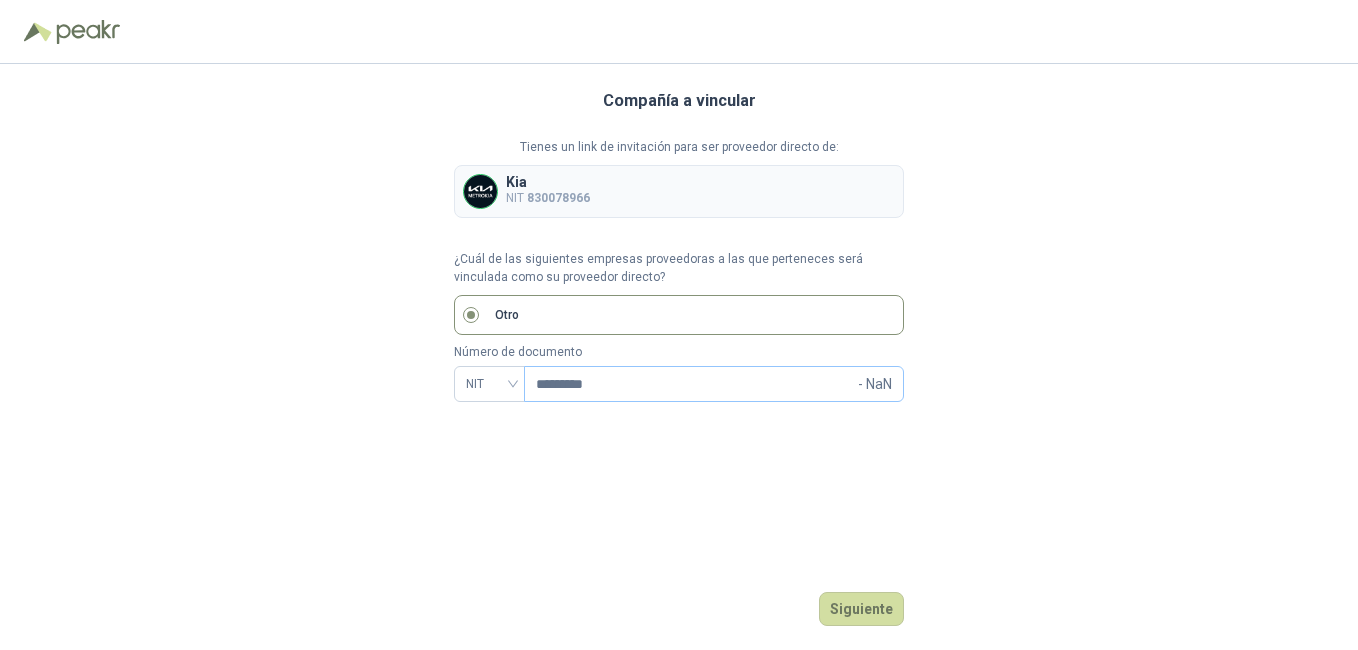 click on "- NaN" at bounding box center [875, 384] 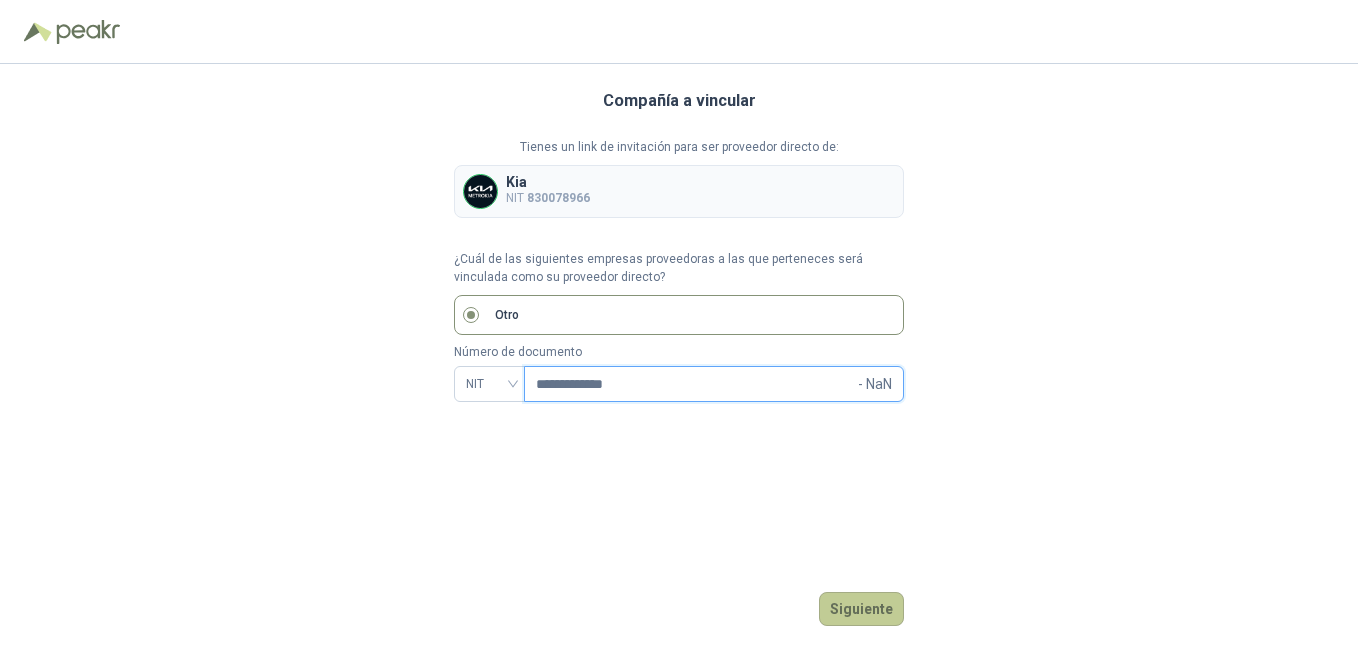type on "**********" 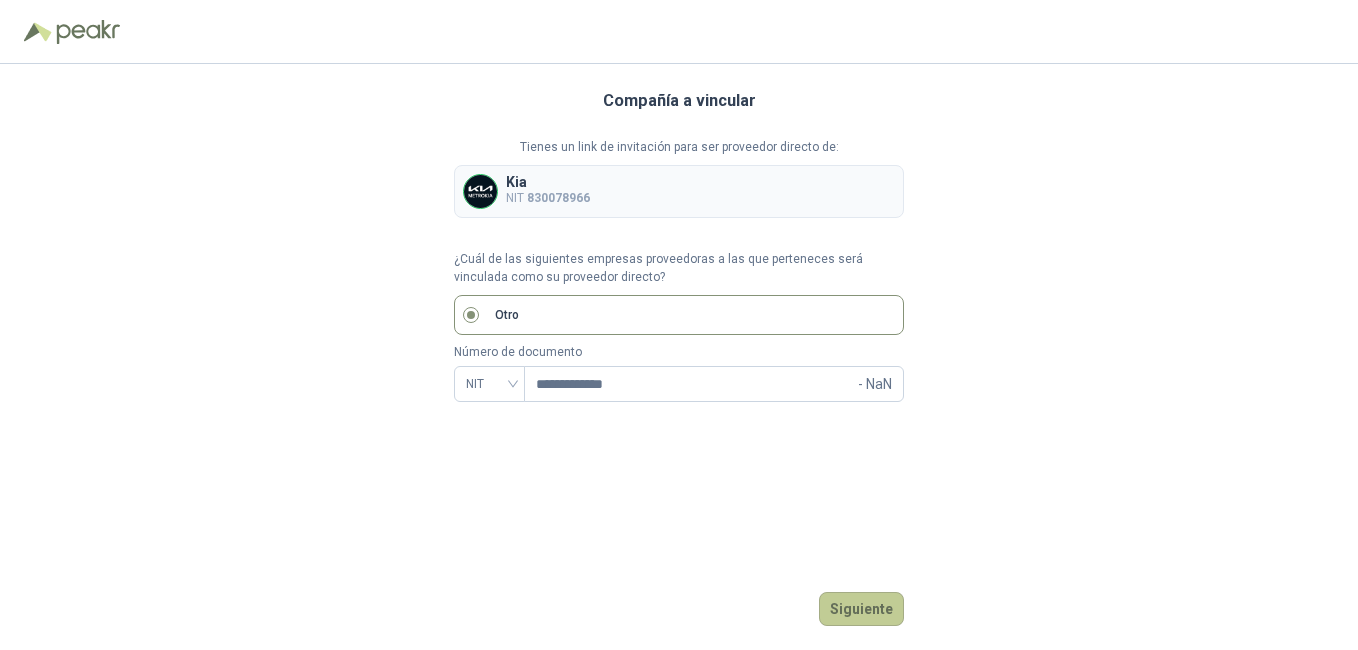 click on "Siguiente" at bounding box center (861, 609) 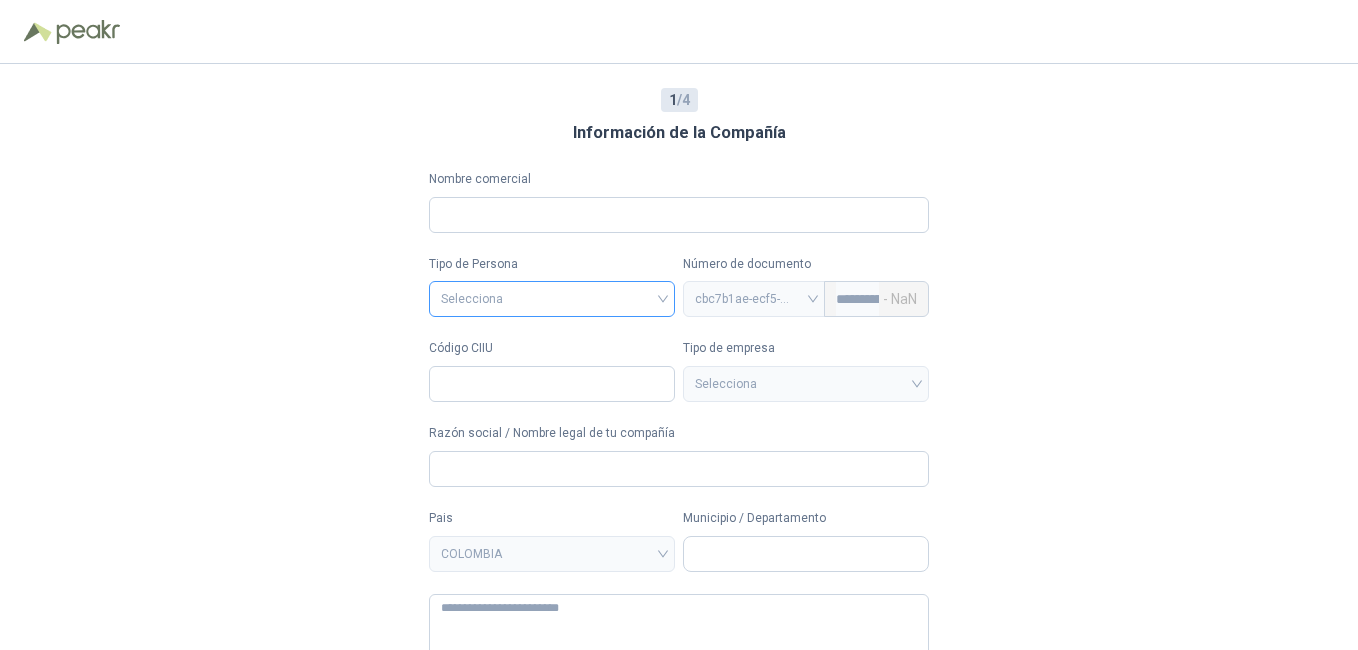 type 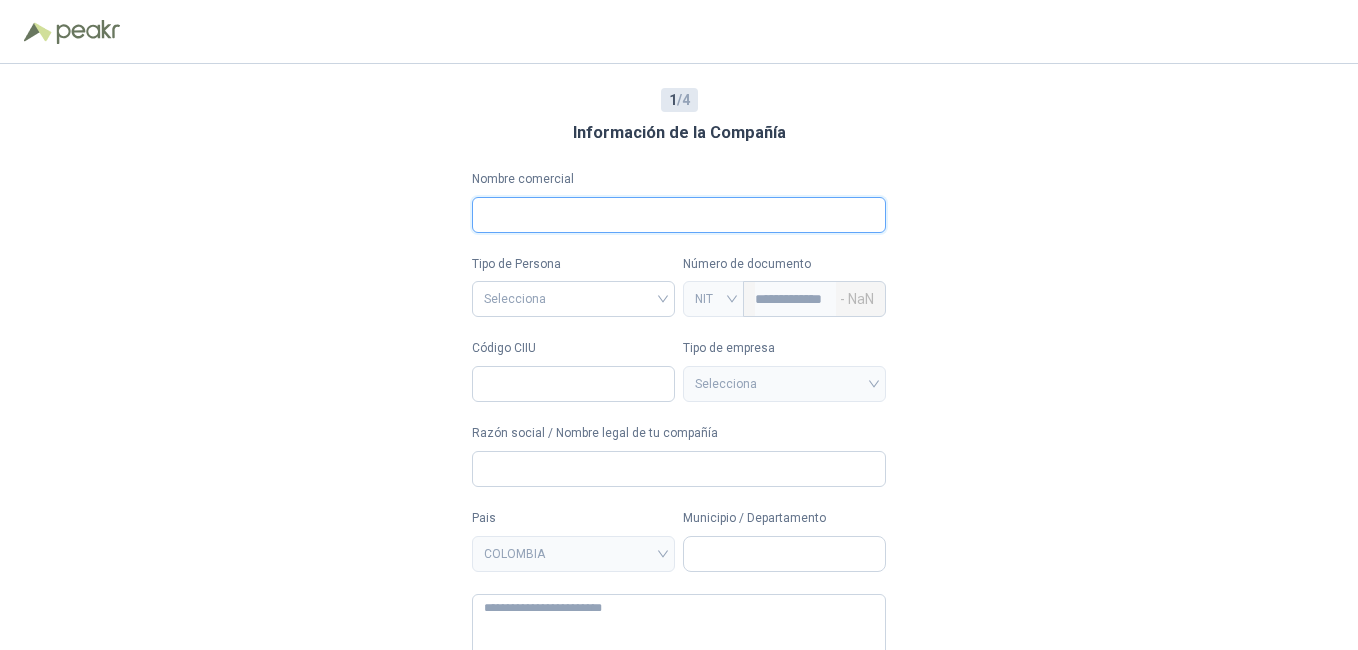 click on "Nombre comercial" at bounding box center (679, 215) 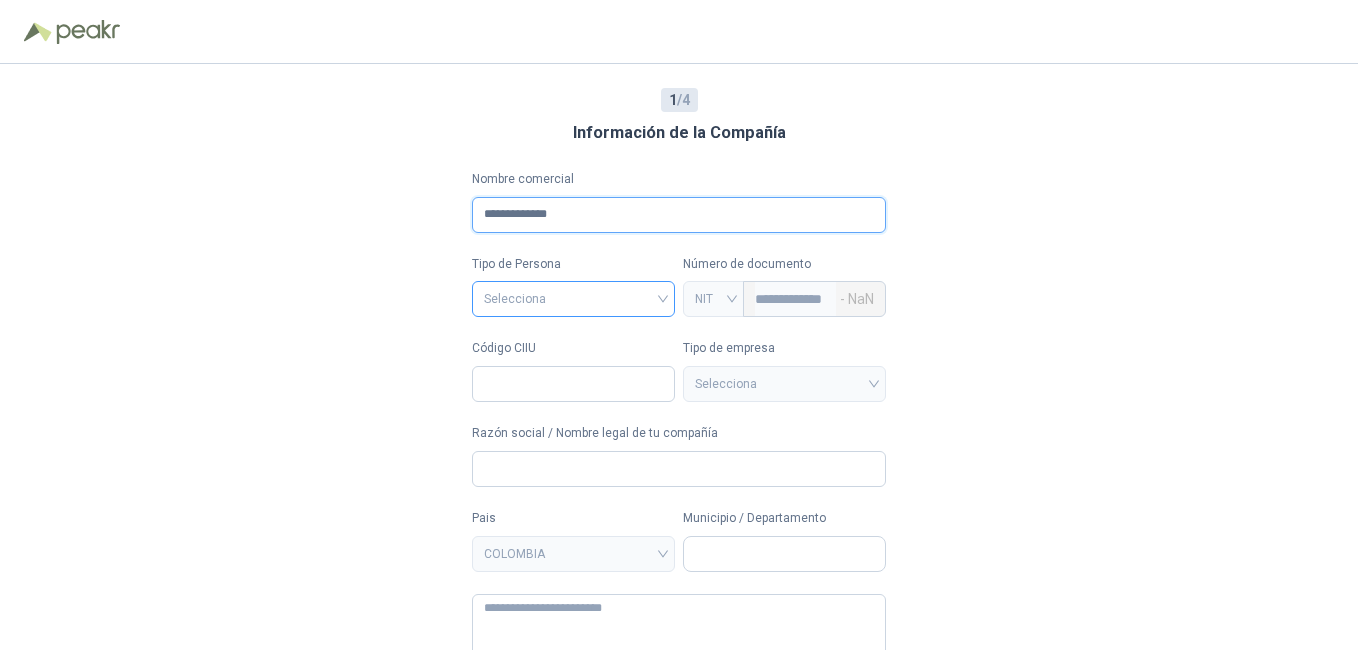 type on "**********" 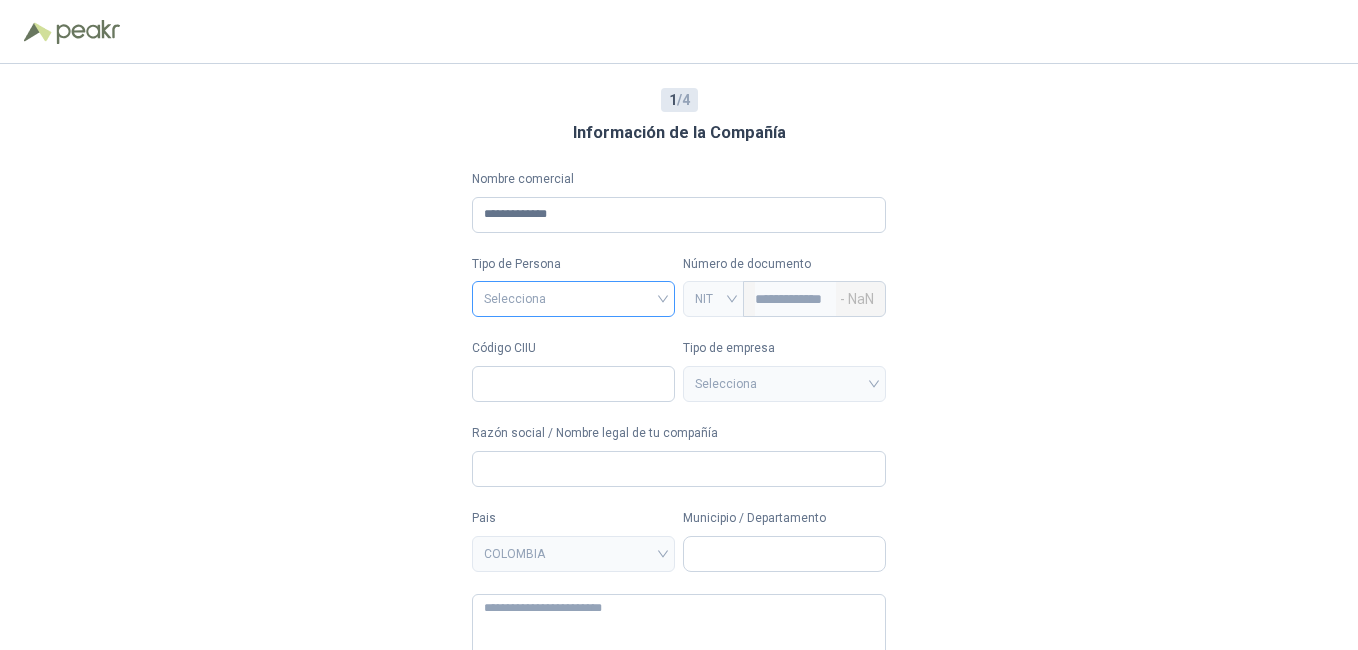 click at bounding box center [573, 297] 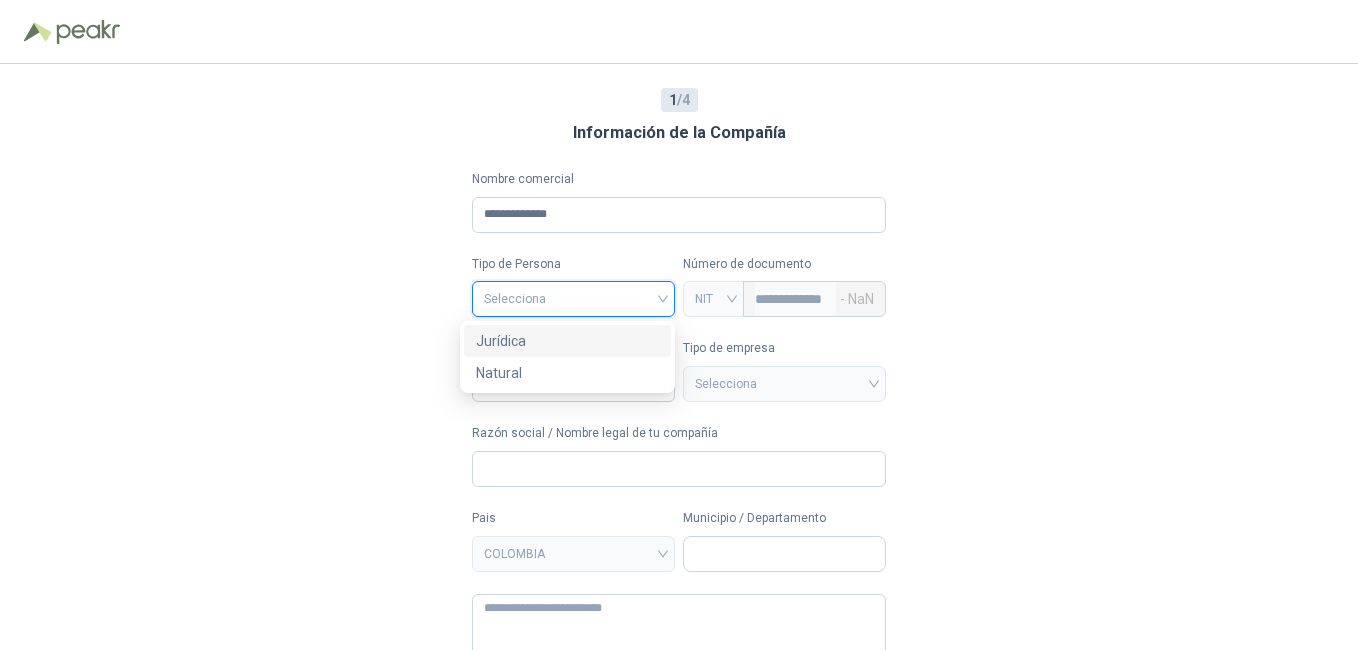 click on "Jurídica" at bounding box center (567, 341) 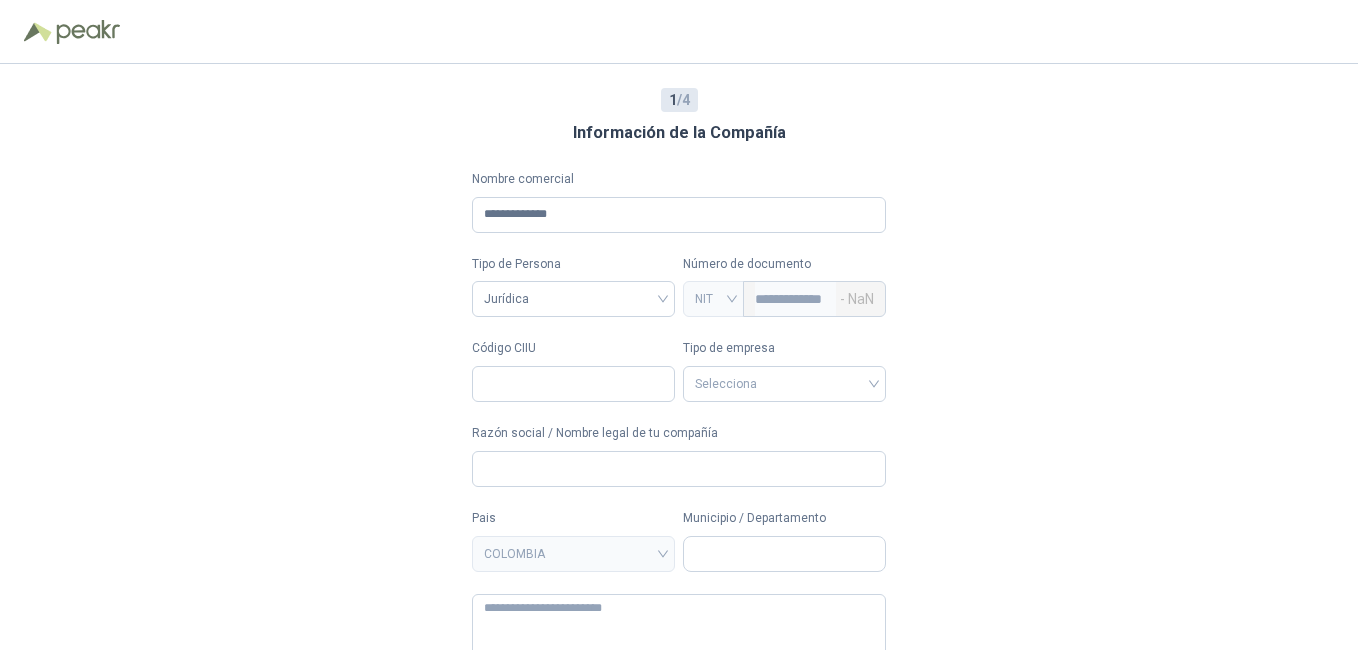 scroll, scrollTop: 69, scrollLeft: 0, axis: vertical 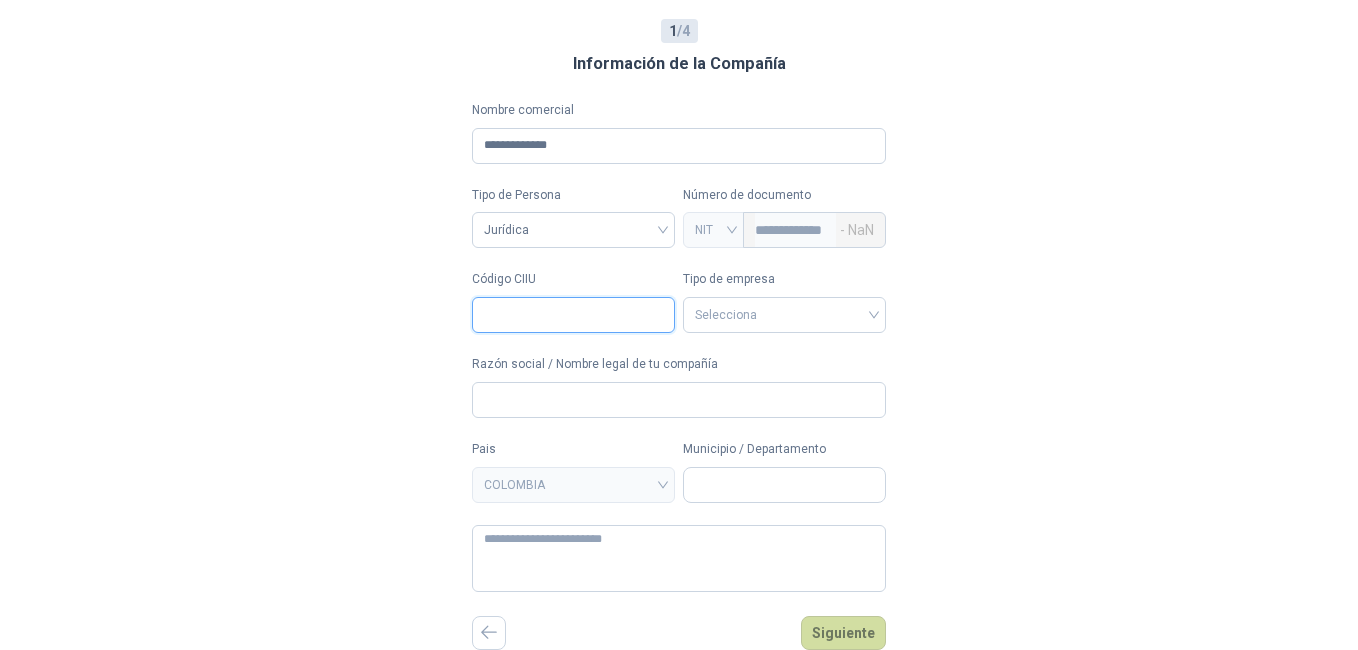 click on "Código CIIU" at bounding box center (573, 315) 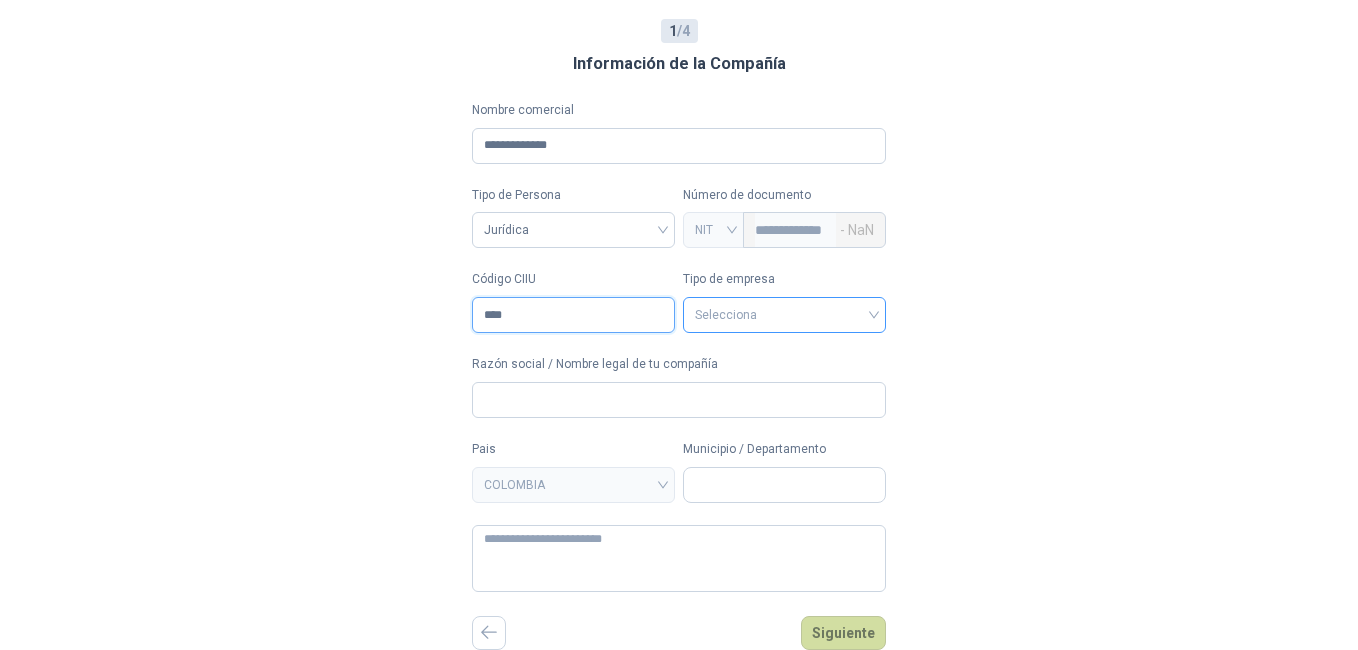 type on "****" 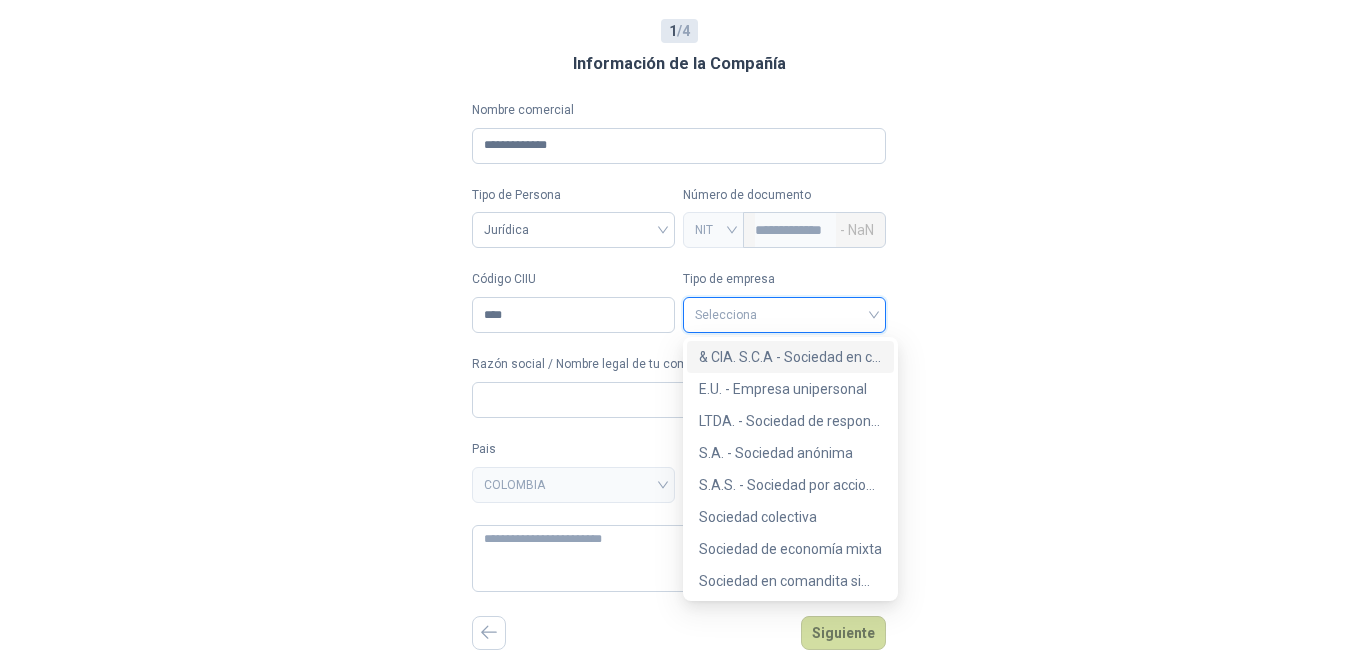 click at bounding box center [784, 313] 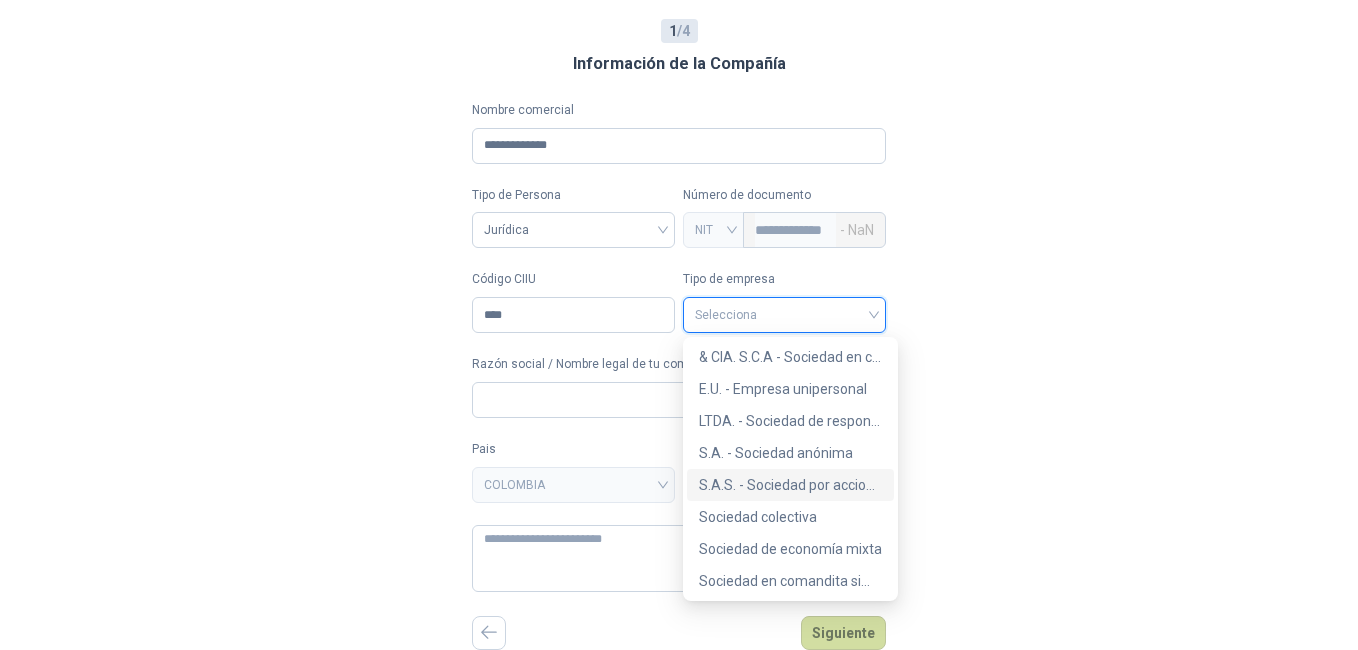 click on "S.A.S. - Sociedad por acciones simplificada" at bounding box center [790, 485] 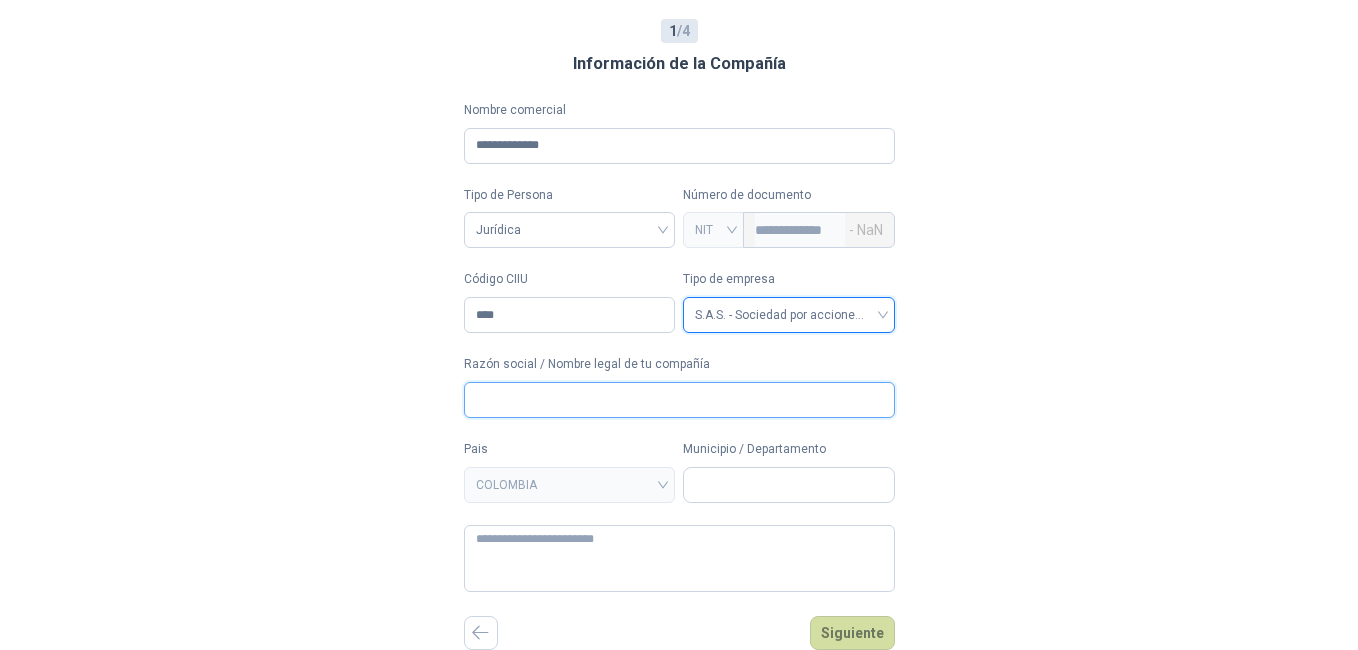 click on "Razón social / Nombre legal de tu compañía" at bounding box center [679, 400] 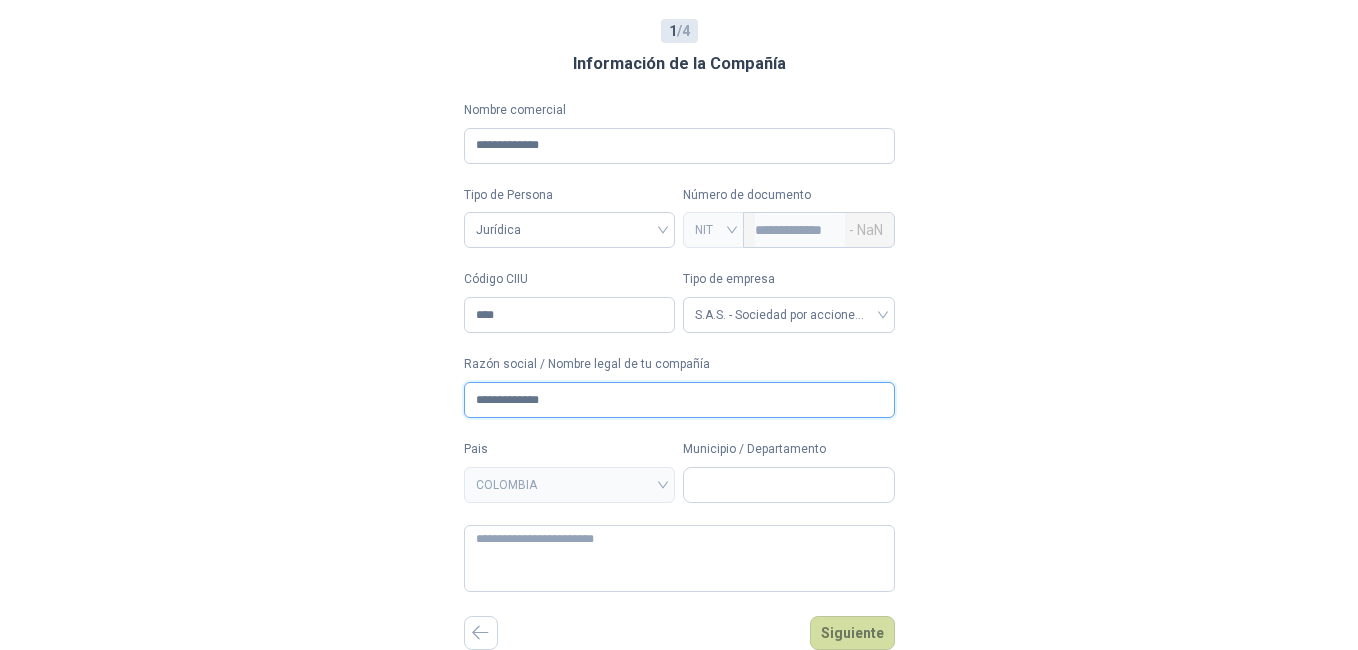 drag, startPoint x: 571, startPoint y: 407, endPoint x: 436, endPoint y: 402, distance: 135.09256 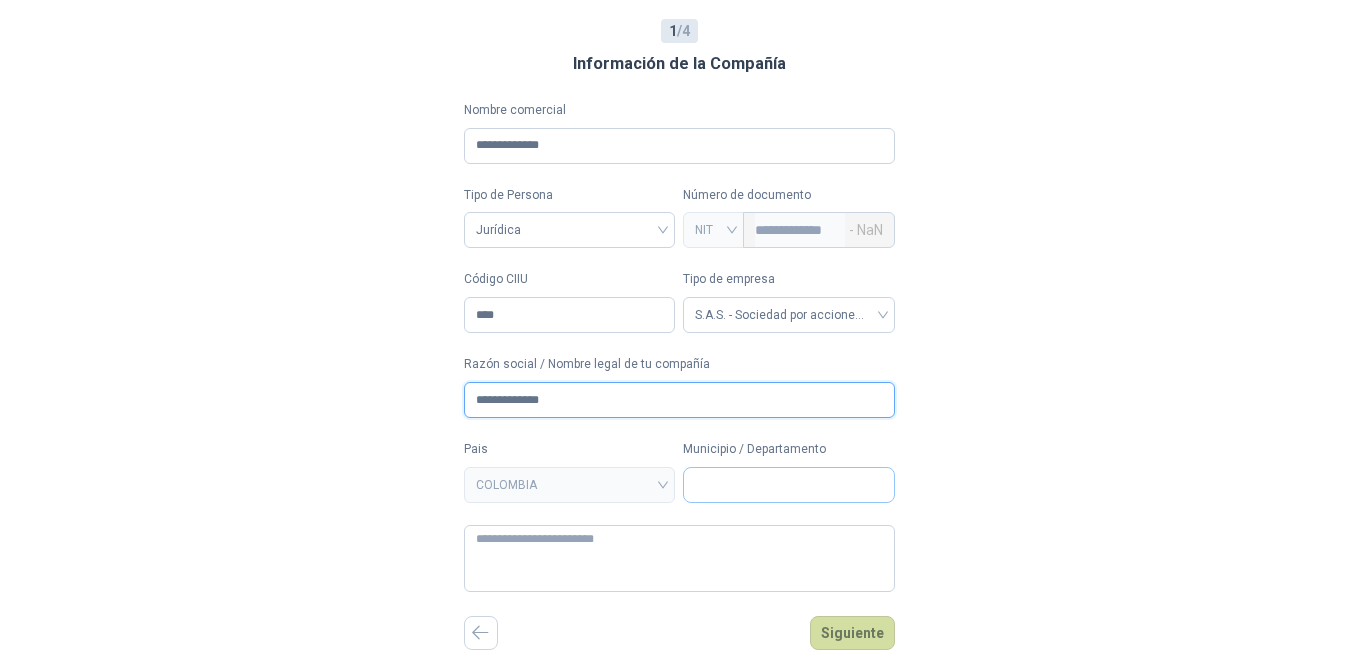 type on "**********" 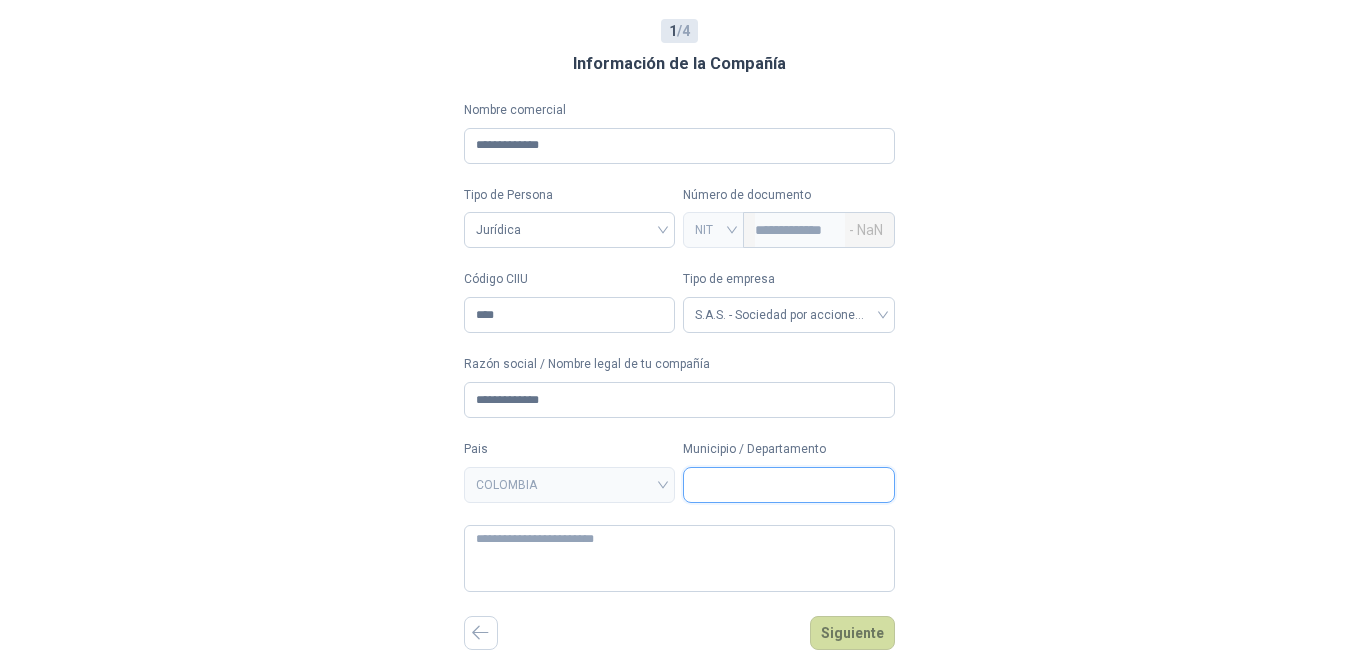 click on "Municipio / Departamento" at bounding box center (789, 485) 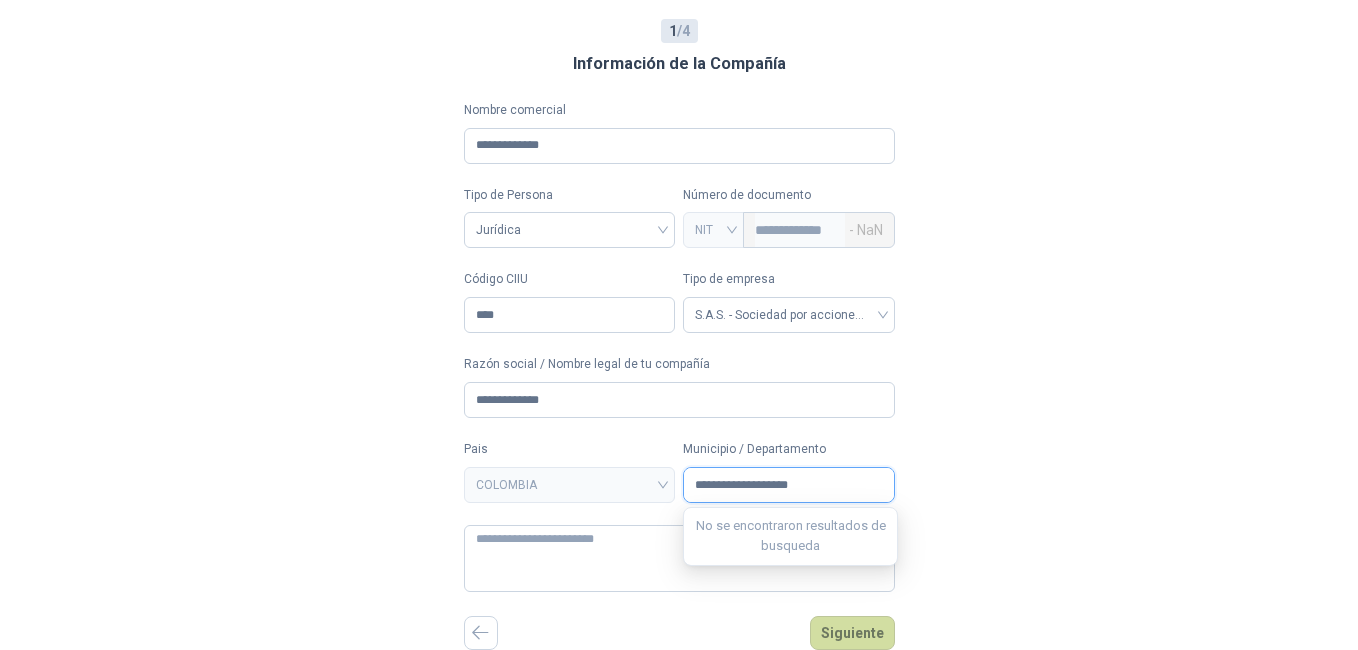 click on "**********" at bounding box center (789, 485) 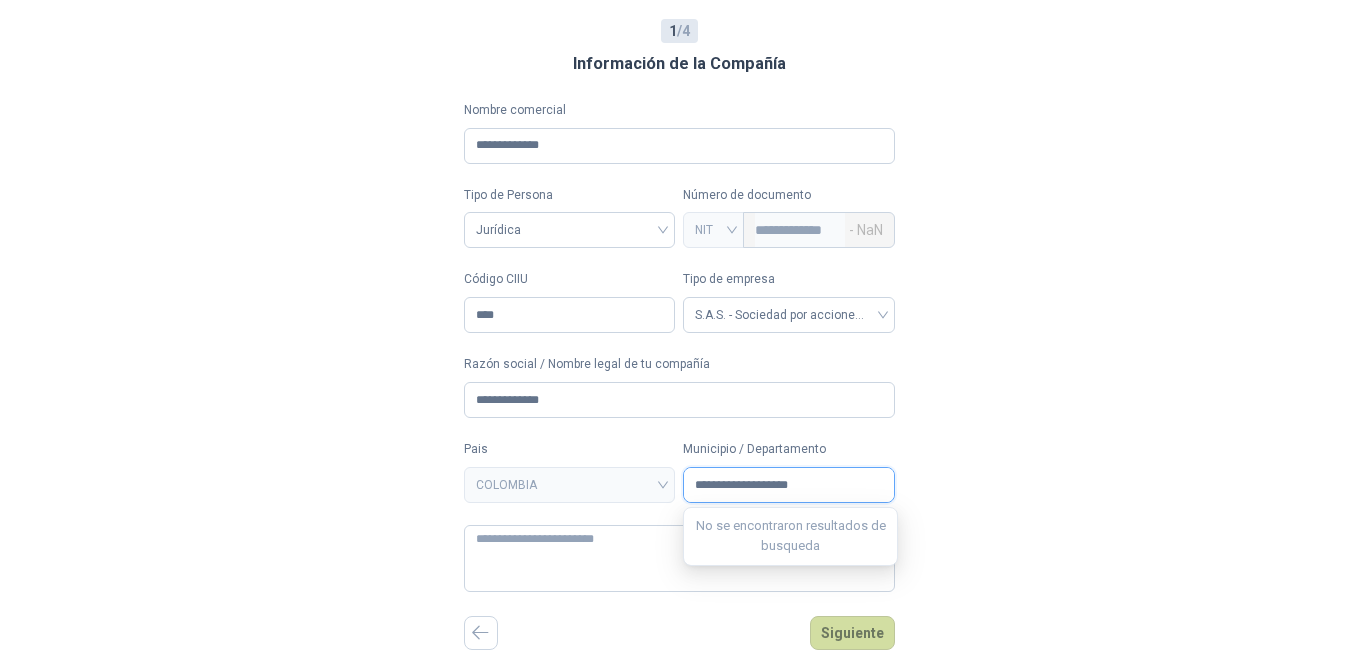 type on "**********" 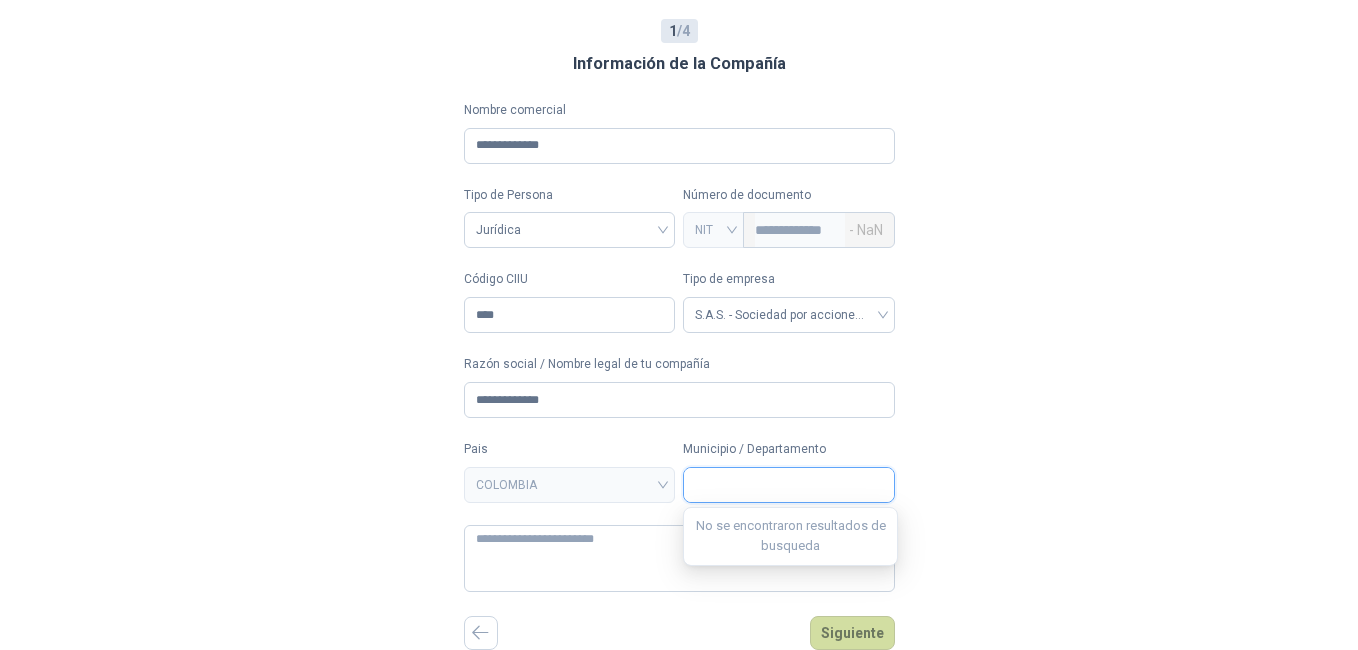 click on "COLOMBIA" at bounding box center [570, 485] 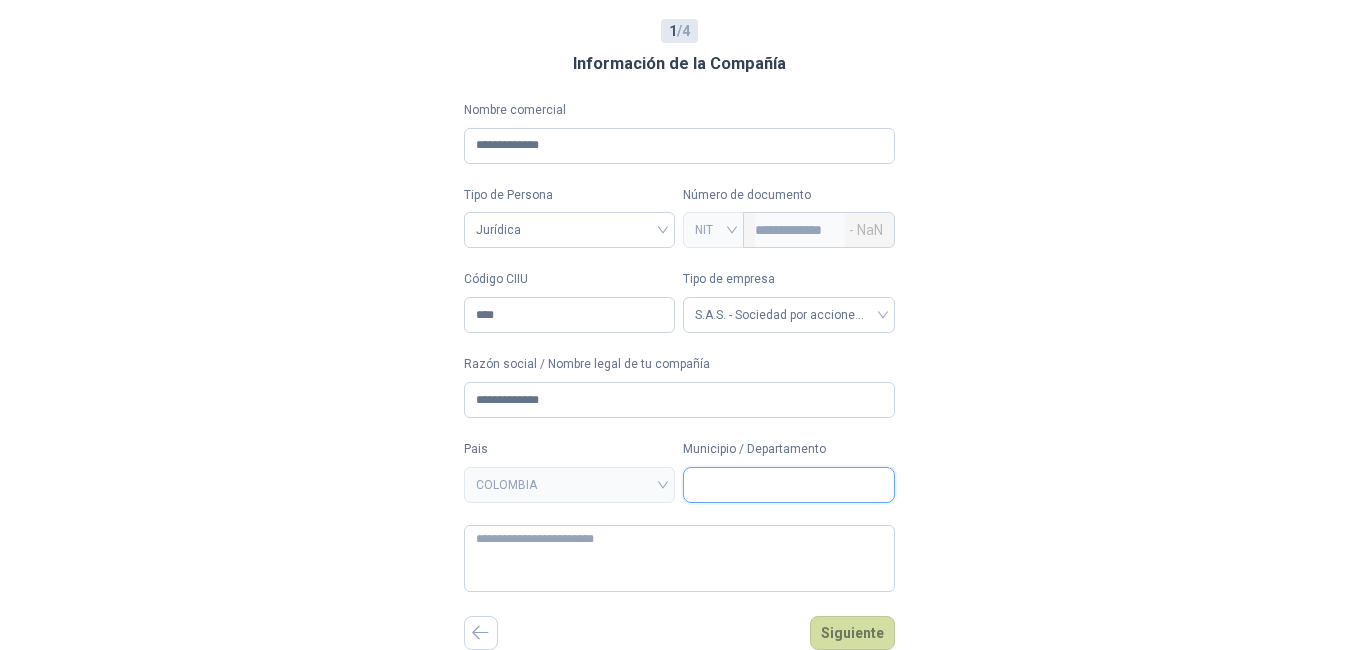 click on "Municipio / Departamento" at bounding box center (789, 485) 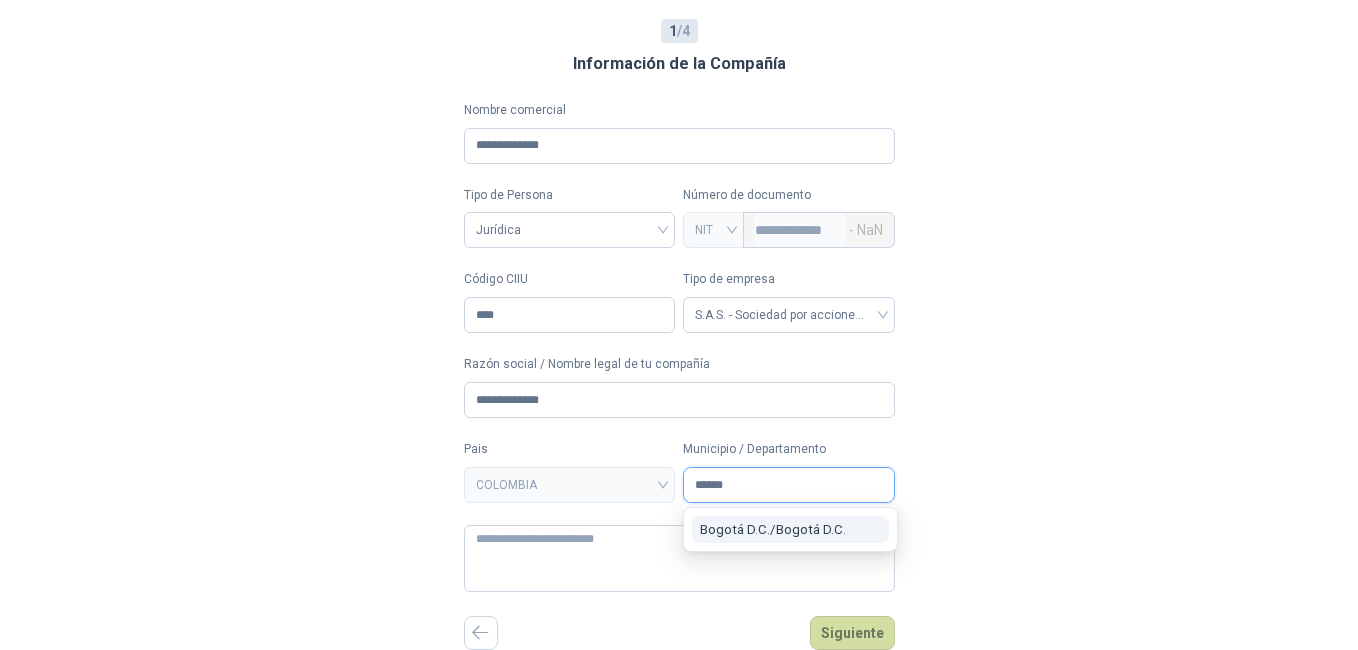 type on "******" 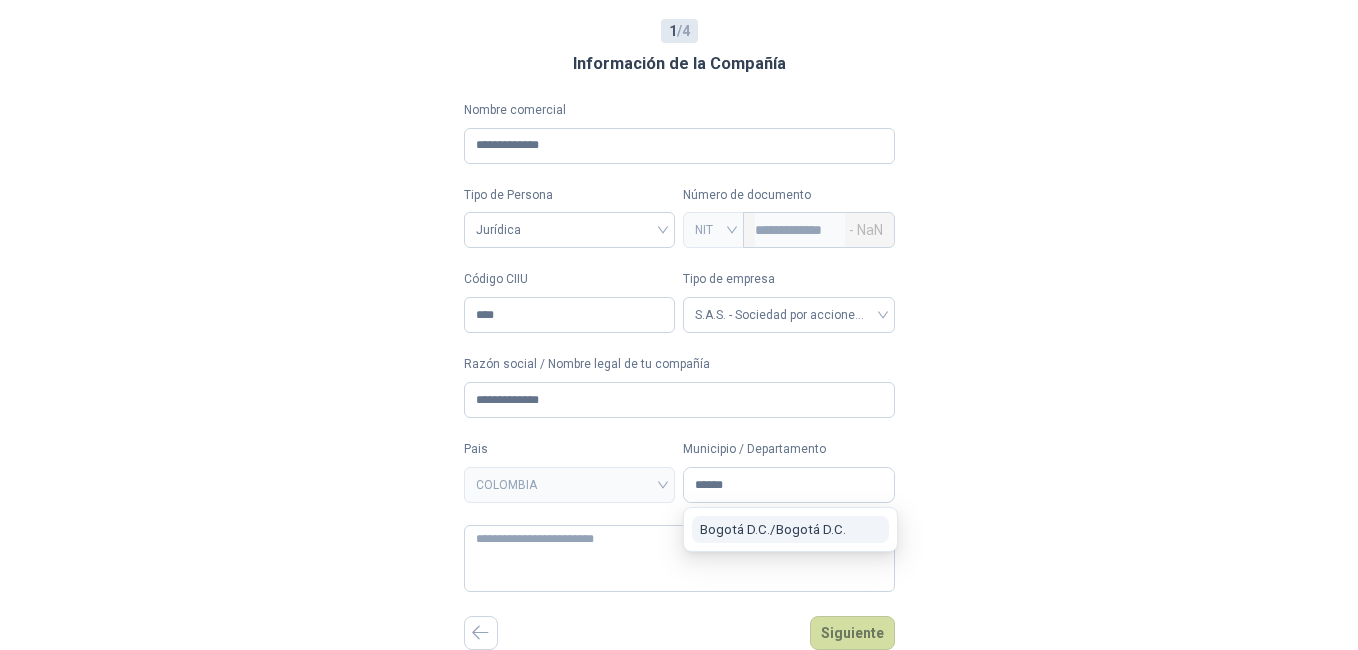click on "[CITY] / [CITY]" at bounding box center [790, 529] 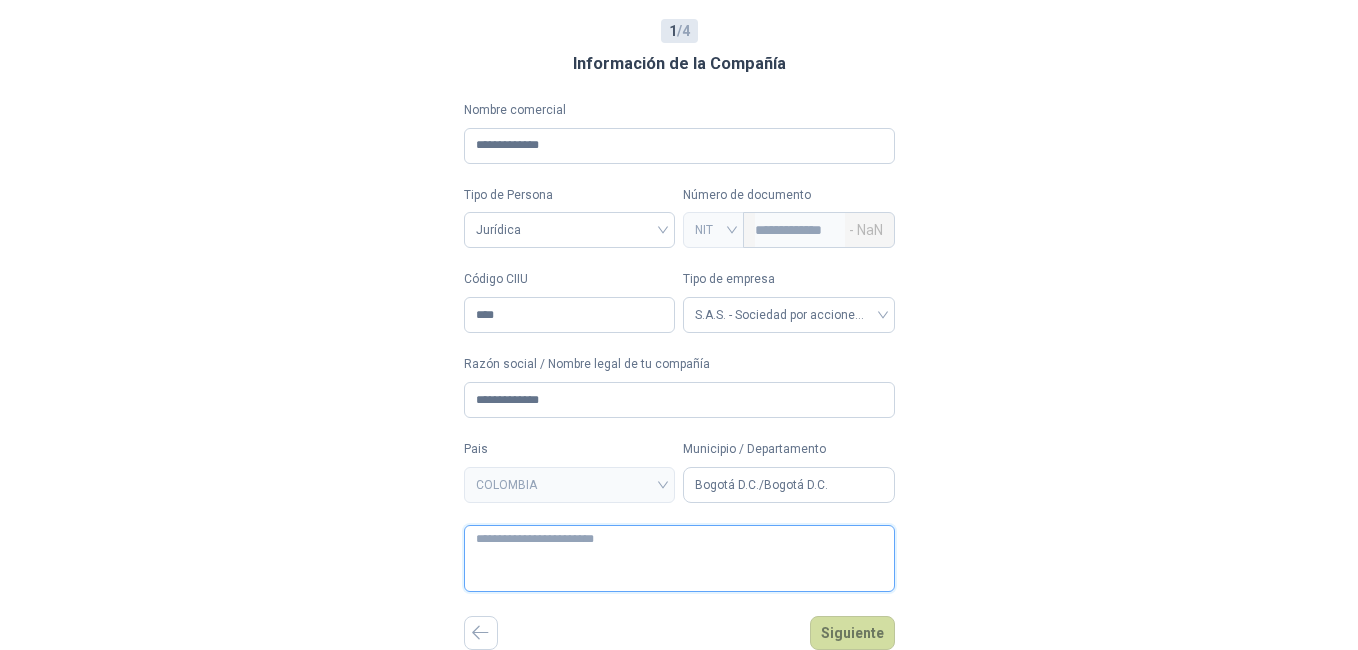 click at bounding box center [679, 558] 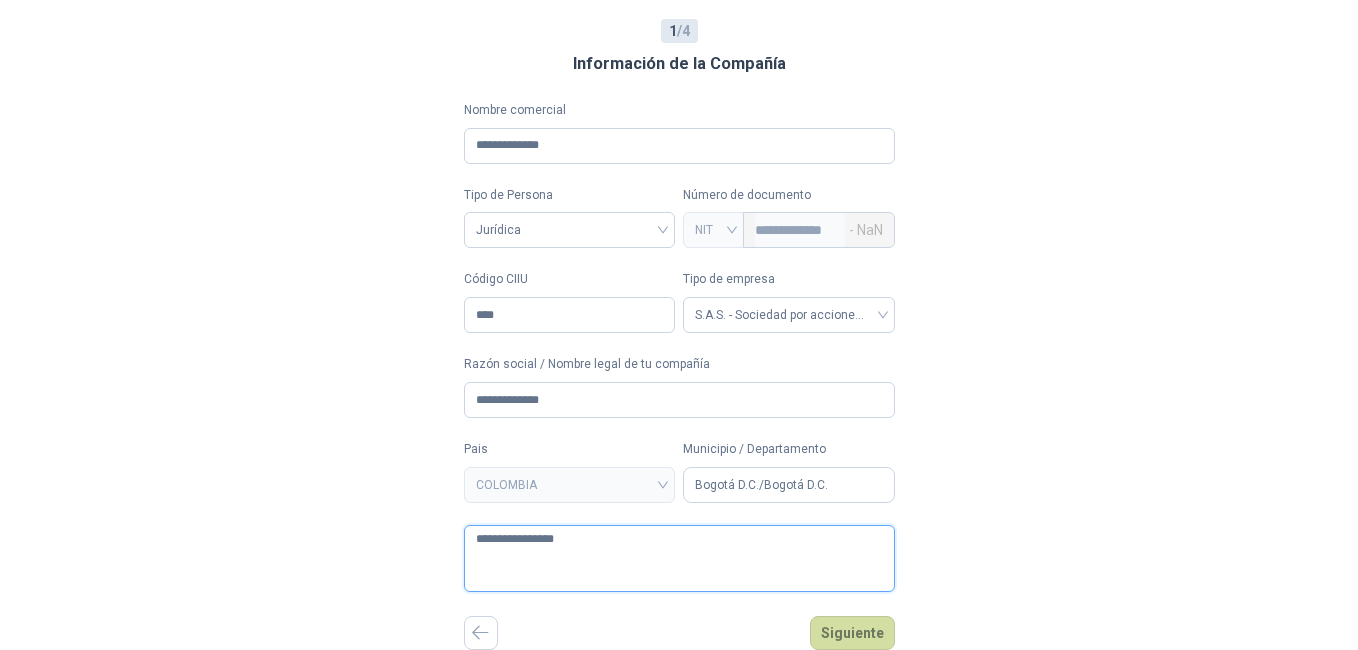 type 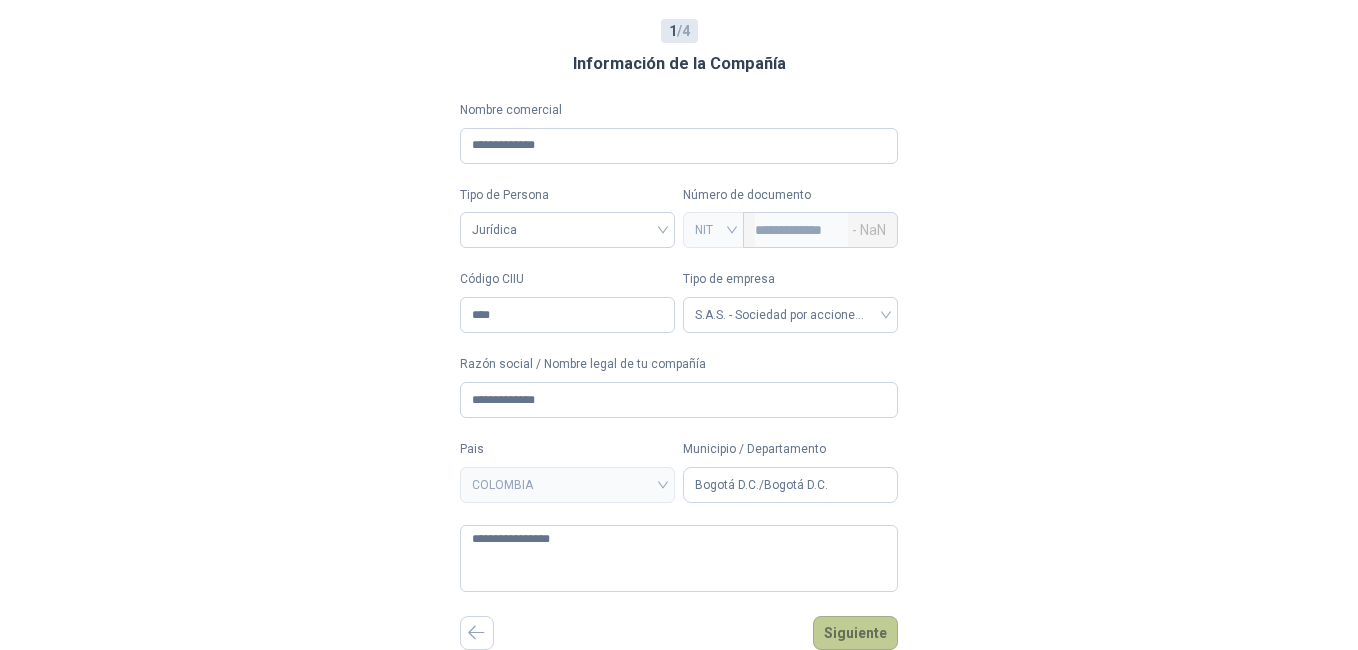 click on "Siguiente" at bounding box center (855, 633) 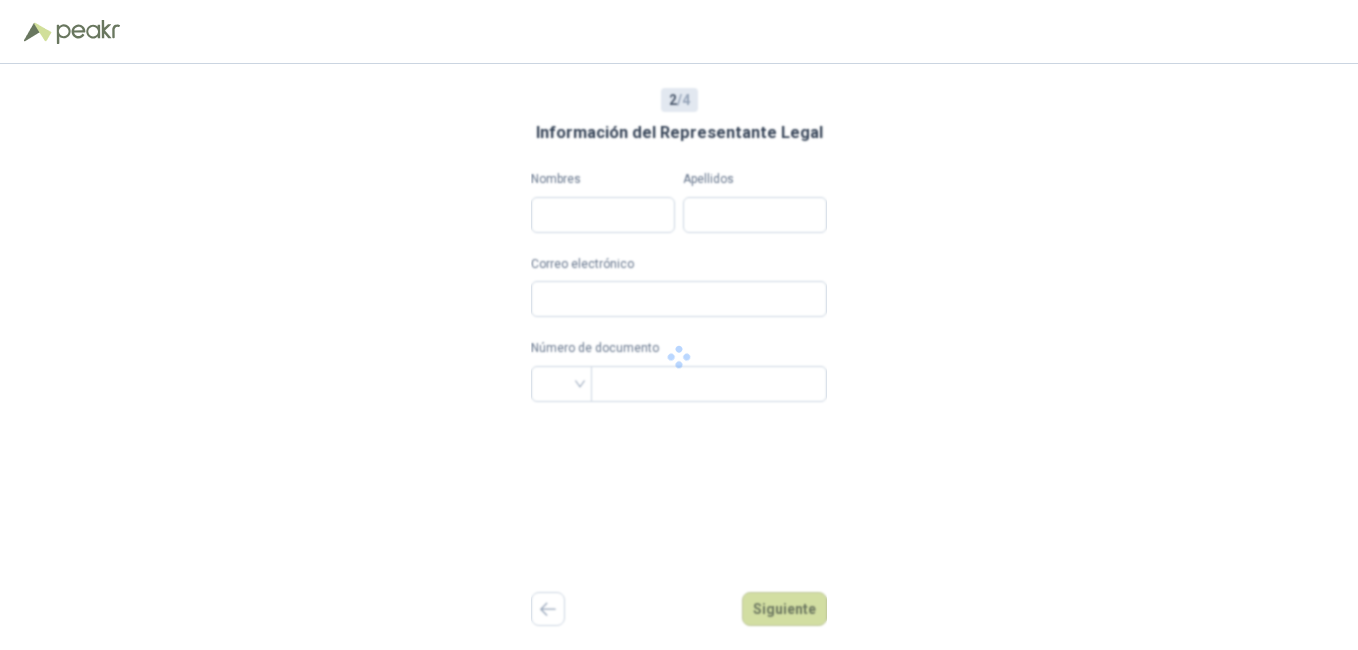 scroll, scrollTop: 0, scrollLeft: 0, axis: both 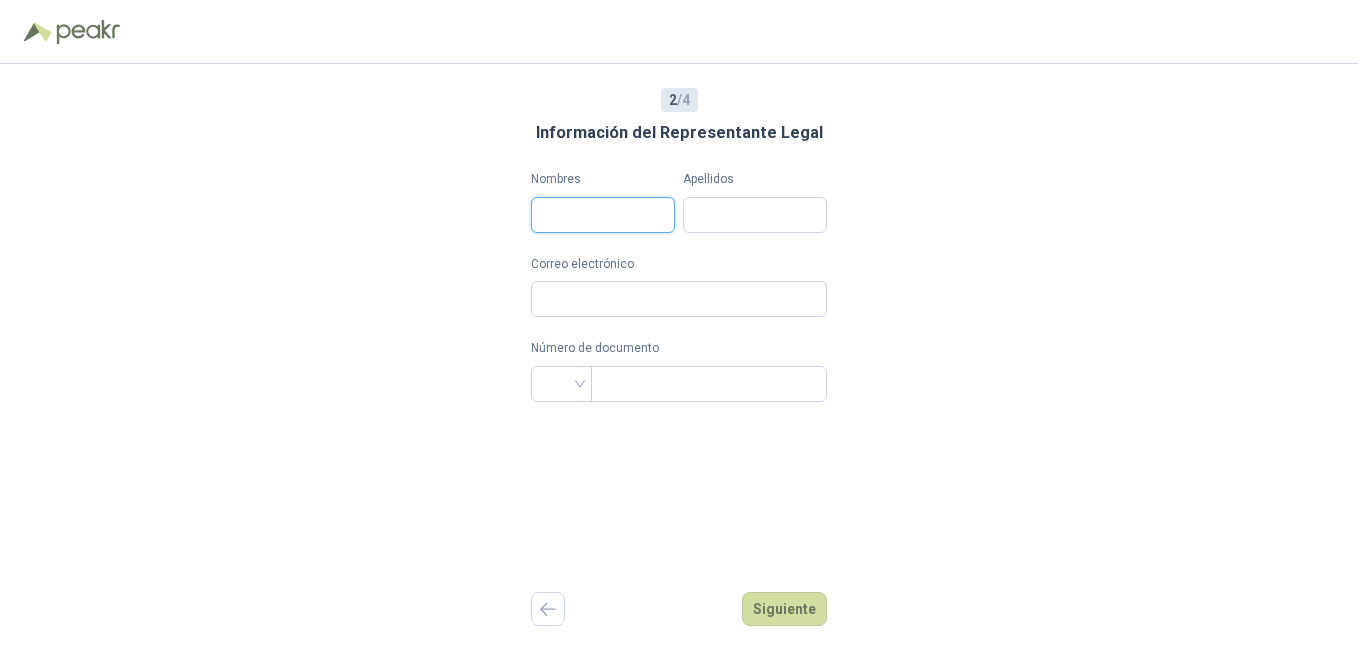 click on "Nombres" at bounding box center (603, 215) 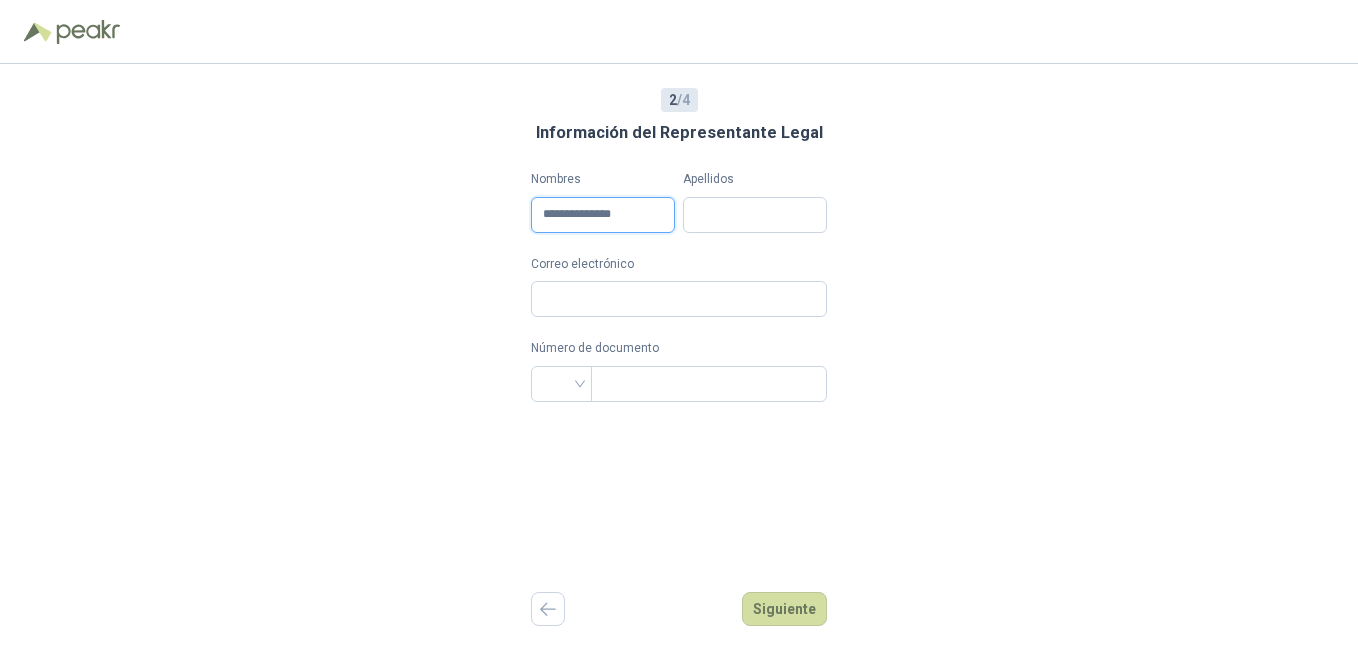 type on "**********" 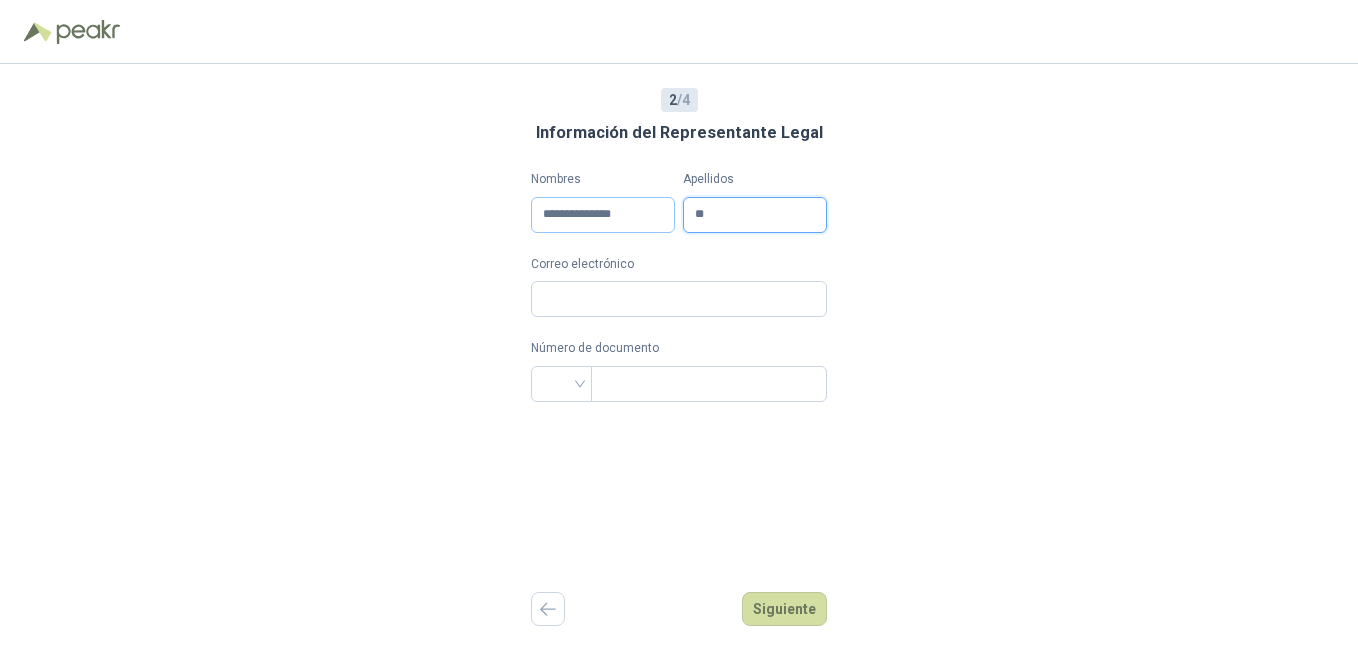 type on "*" 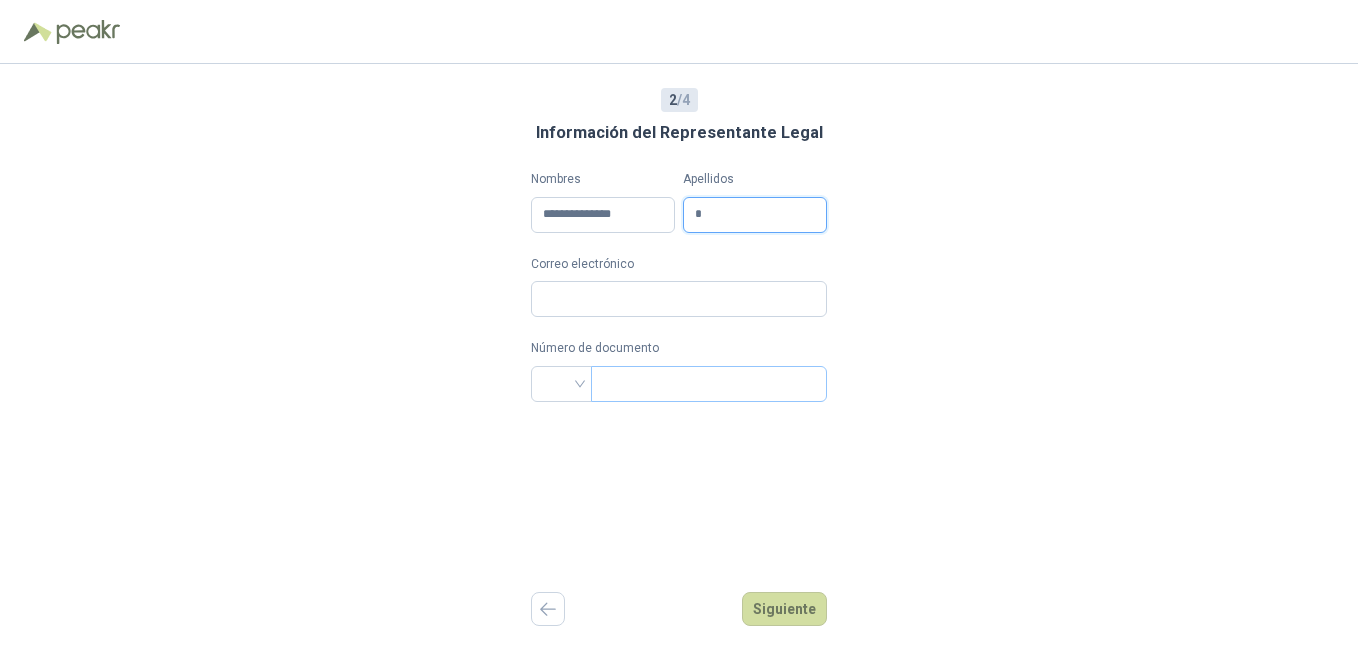 type on "**********" 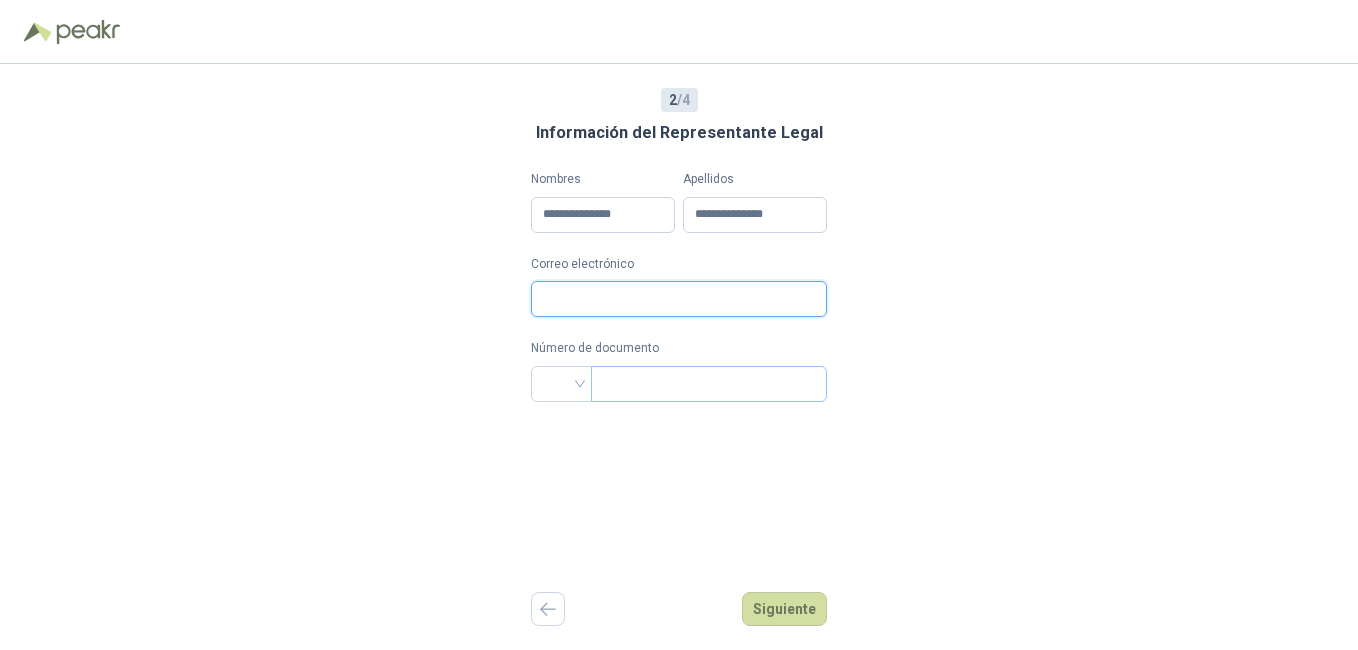 type on "**********" 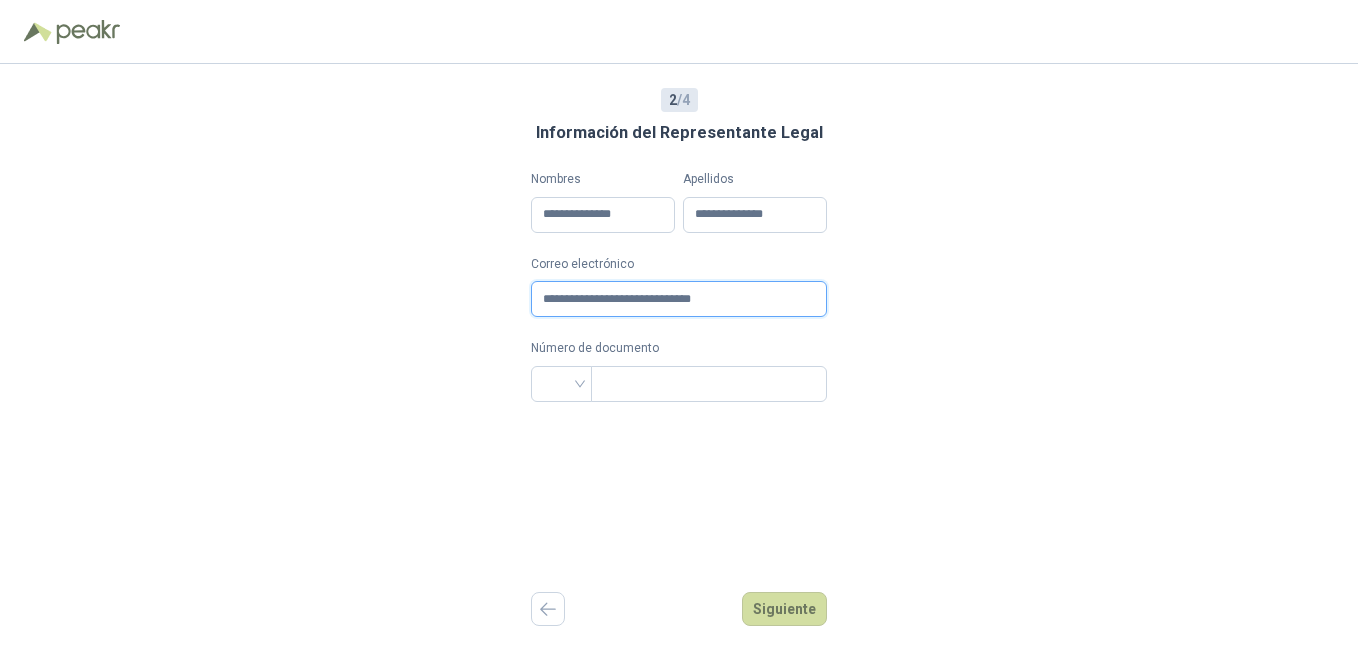 drag, startPoint x: 739, startPoint y: 299, endPoint x: 150, endPoint y: 301, distance: 589.0034 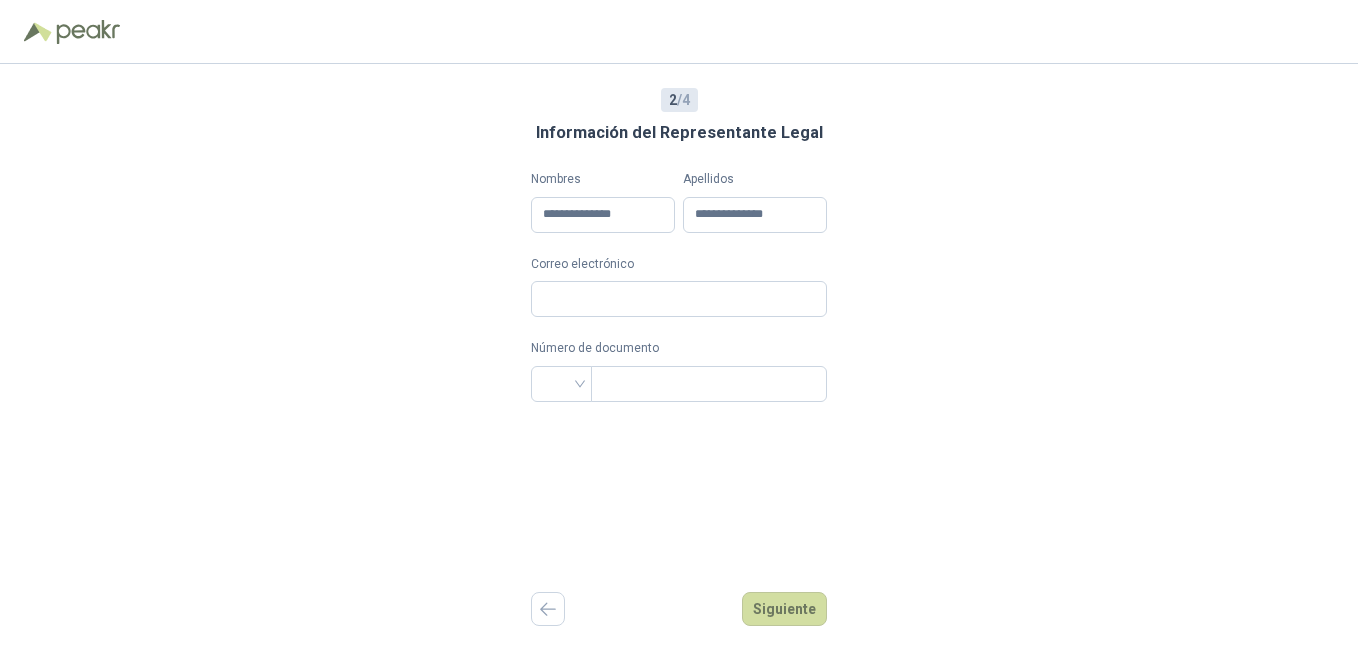 click on "Correo electrónico" at bounding box center [679, 264] 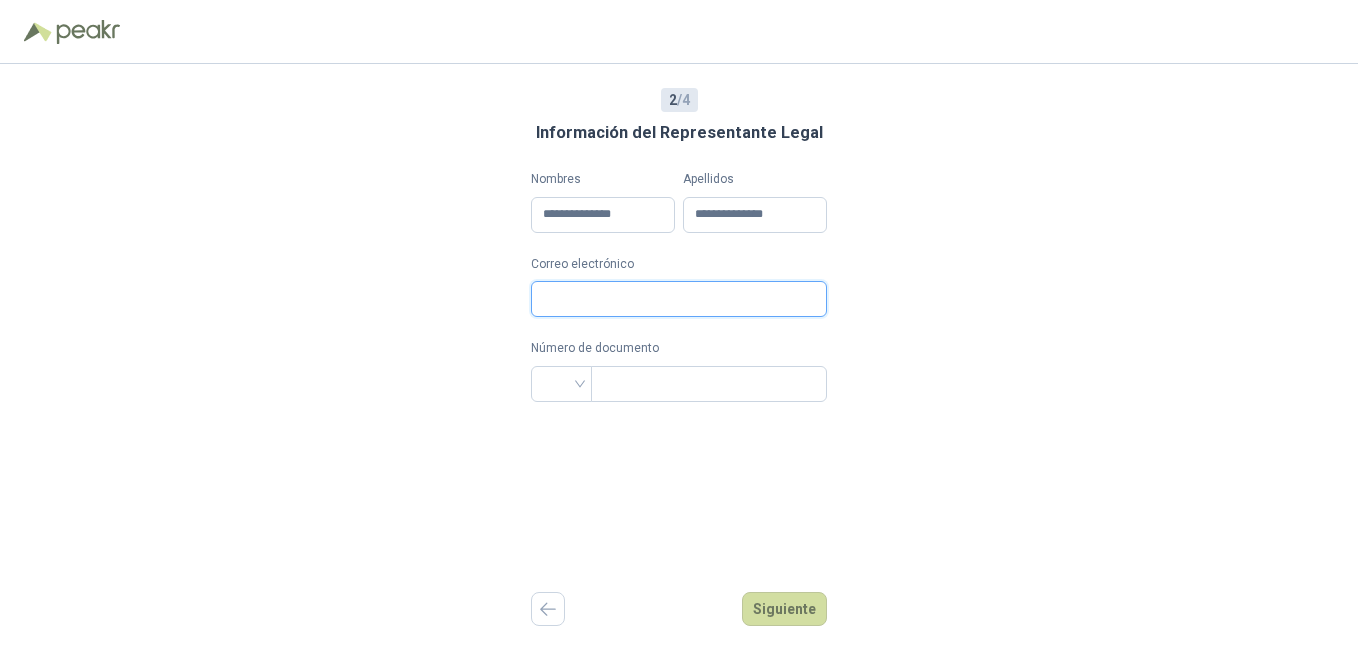 click on "Correo electrónico" at bounding box center (679, 299) 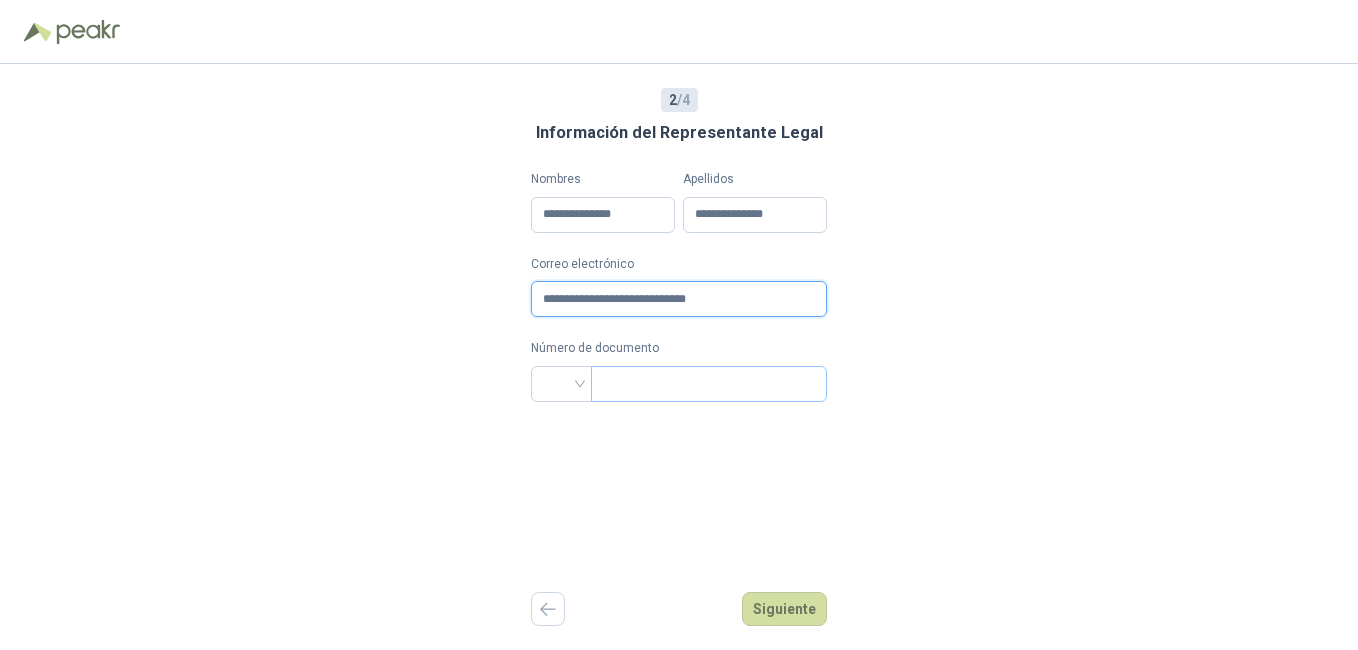 type on "**********" 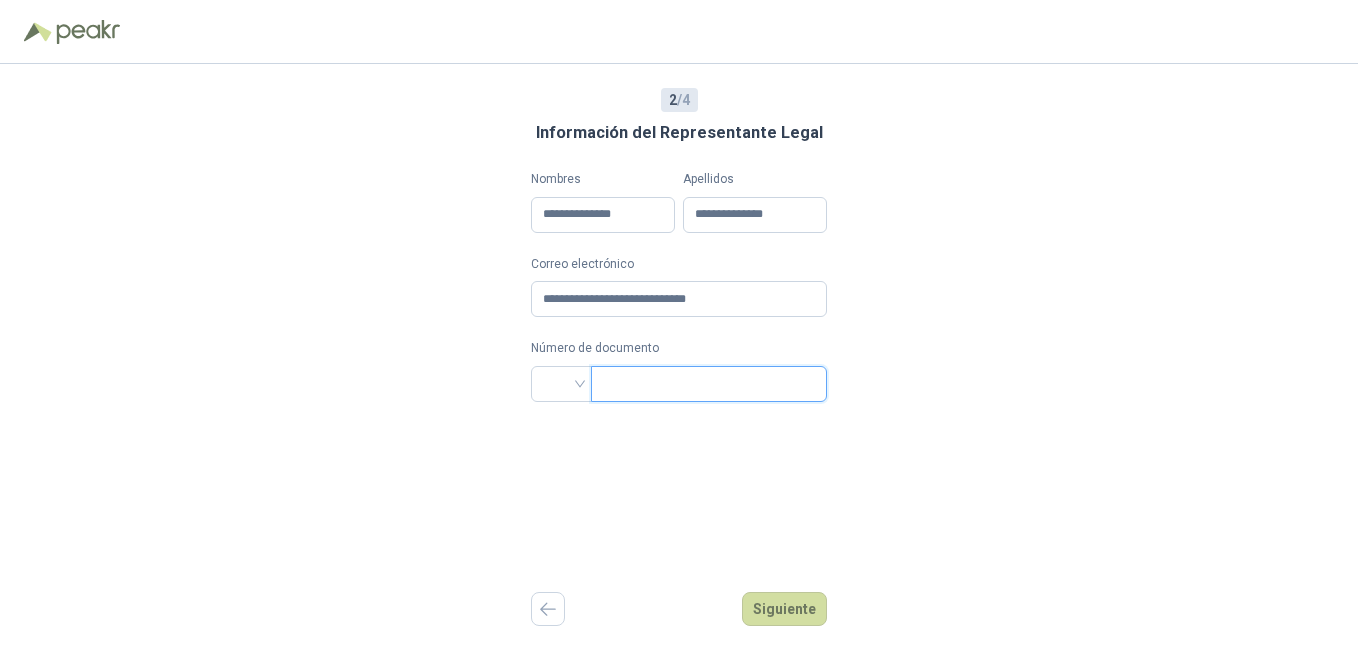 click at bounding box center (707, 384) 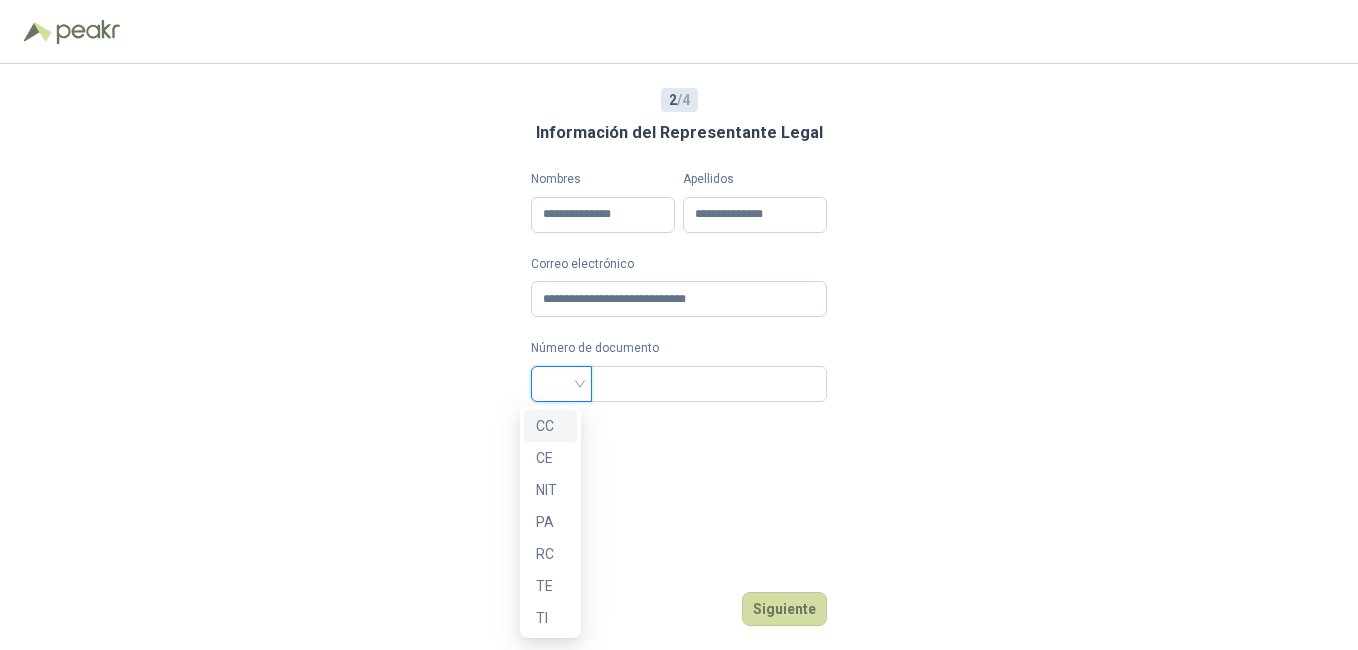 click at bounding box center [561, 382] 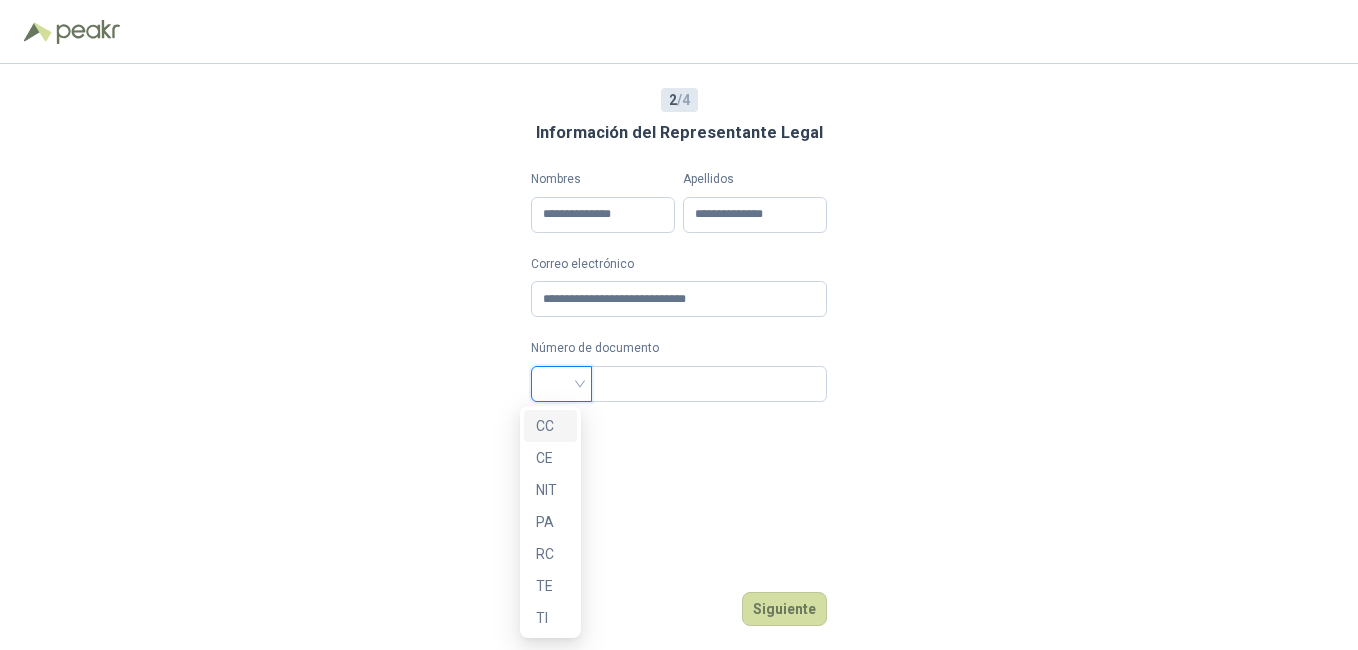 click on "CC" at bounding box center (550, 426) 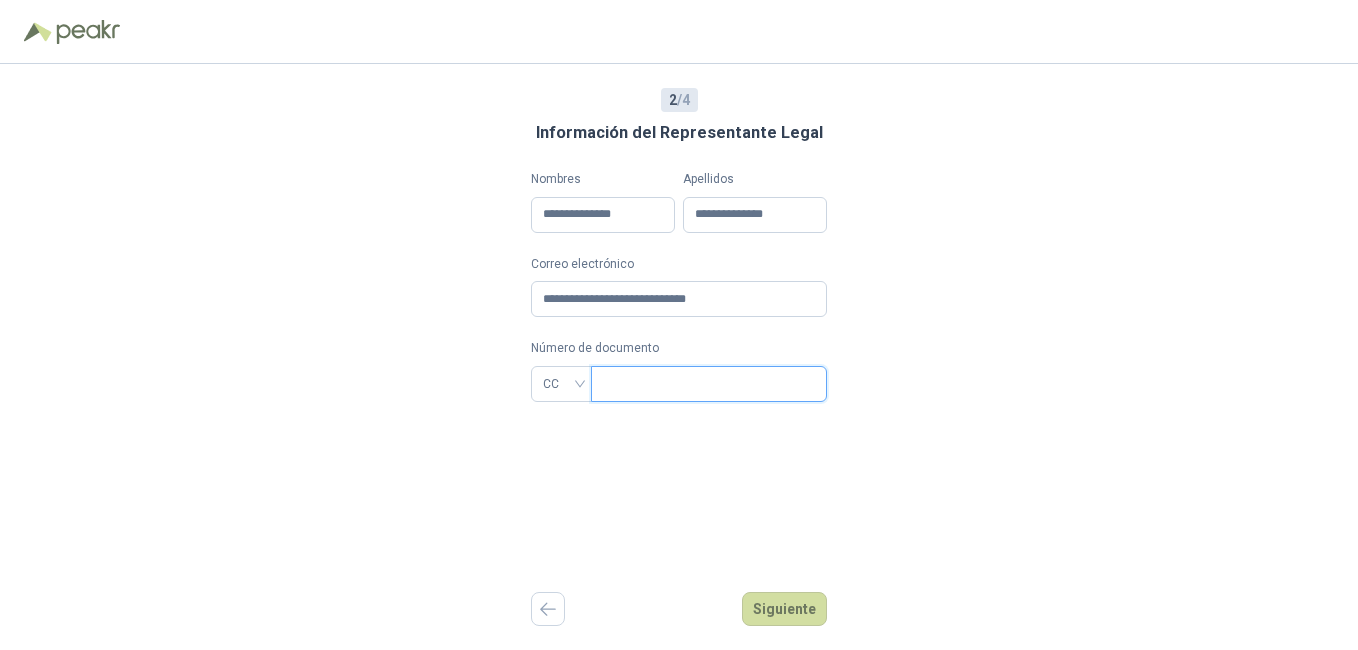 click at bounding box center (707, 384) 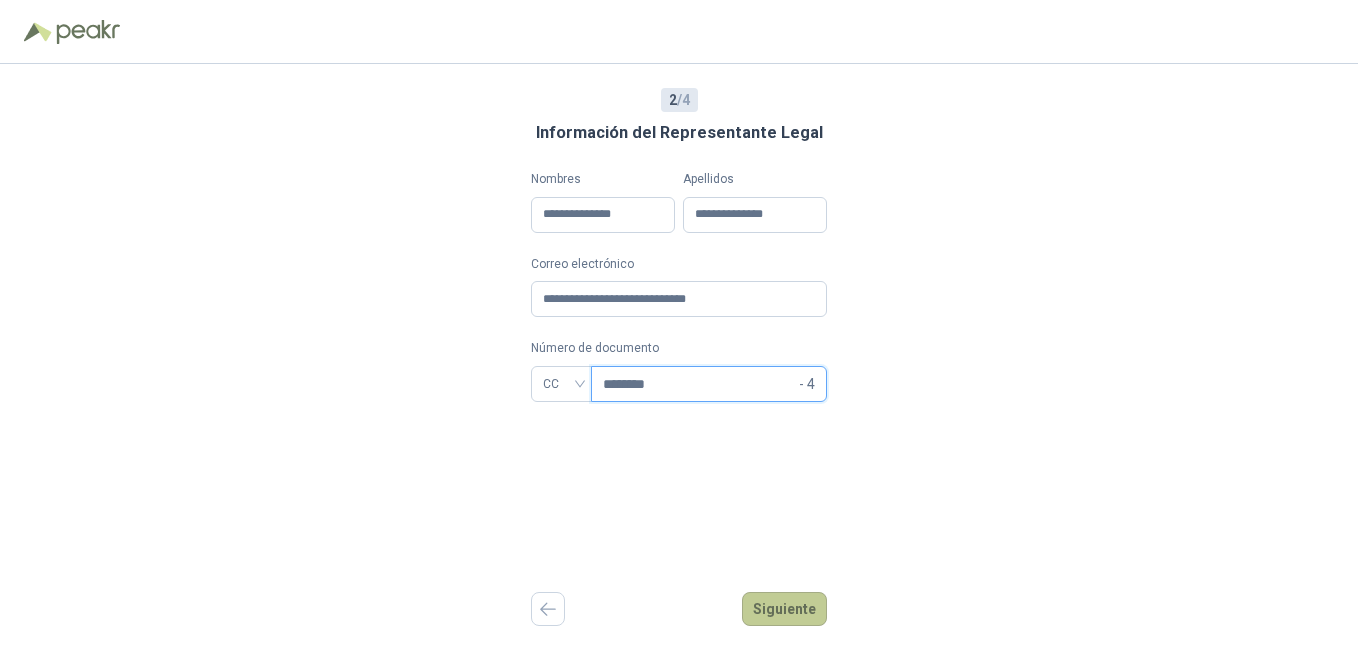 type on "********" 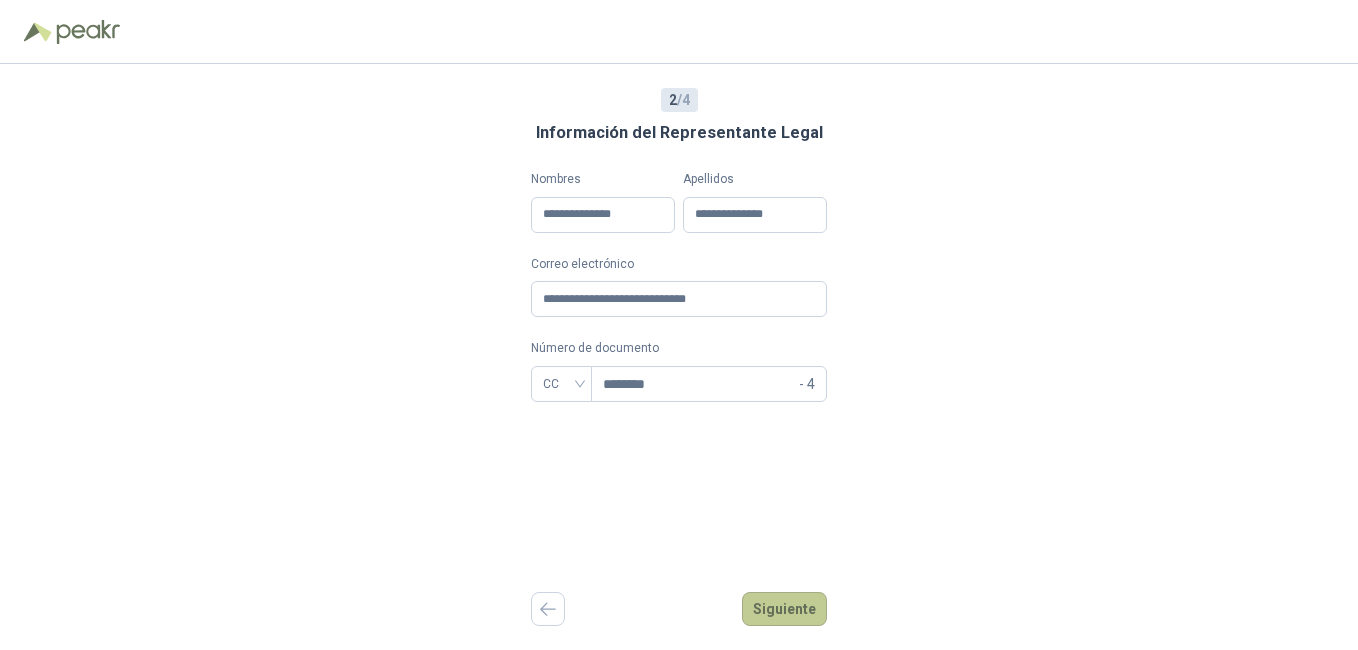 click on "Siguiente" at bounding box center (784, 609) 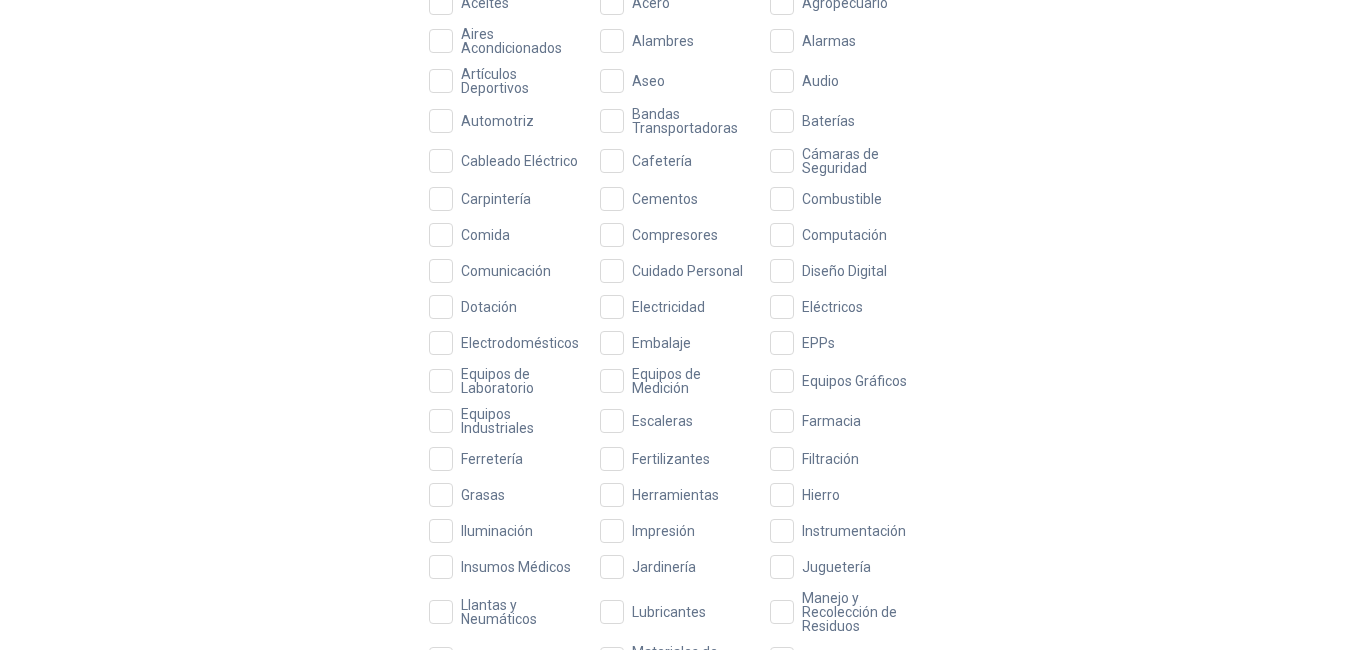 scroll, scrollTop: 300, scrollLeft: 0, axis: vertical 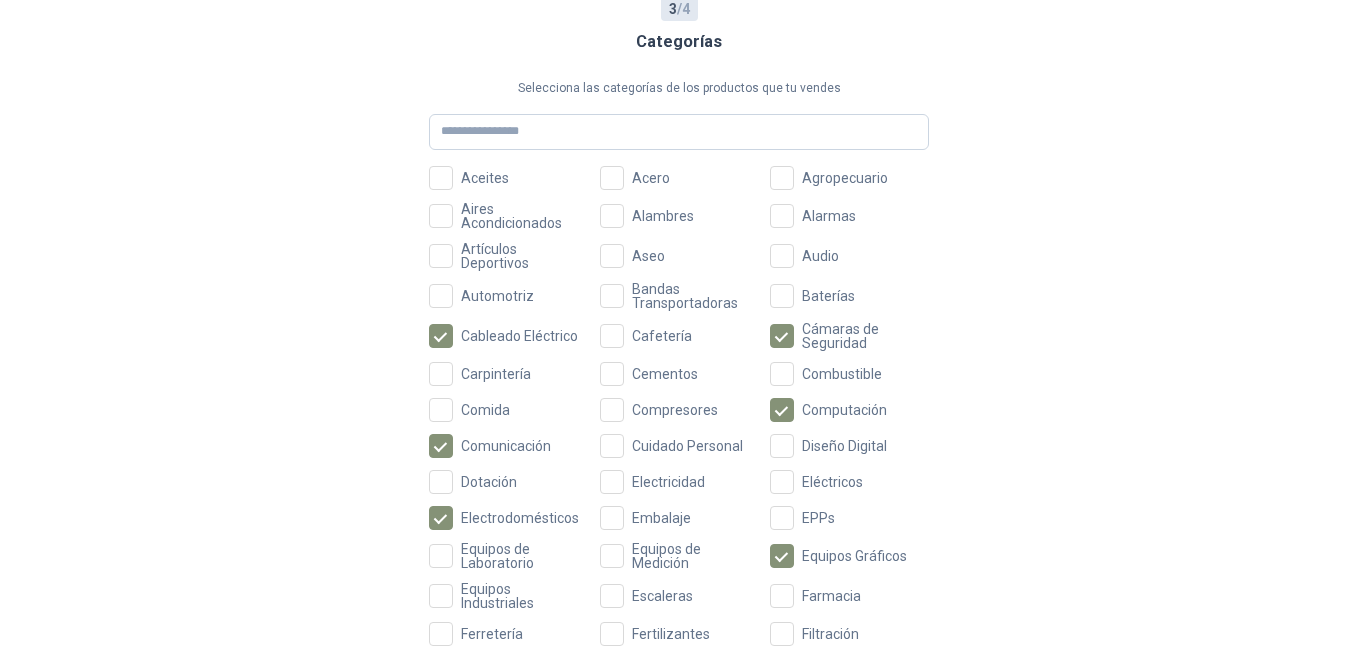 click on "Aceites Acero Agropecuario Aires Acondicionados Alambres Alarmas Artículos Deportivos Aseo Audio Automotriz Bandas Transportadoras Baterías Cableado Eléctrico Cafetería Cámaras de Seguridad Carpintería Cementos Combustible Comida Compresores Computación Comunicación Cuidado Personal Diseño Digital Dotación Electricidad Eléctricos Electrodomésticos Embalaje EPPs Equipos de Laboratorio Equipos de Medición Equipos Gráficos Equipos Industriales Escaleras Farmacia Ferretería Fertilizantes Filtración Grasas Herramientas Hierro Iluminación Impresión Instrumentación Insumos Médicos Jardinería Juguetería Llantas y Neumáticos Lubricantes Manejo y Recolección de Residuos Marketing Materiales de Construcción Medicamentos Mobiliario Musical Oficina Papelería Pintura Plomería Publicidad Químicos Redes Refrigeración Repuestos Industriales Rodamientos Señalización Sensores Soldadura Tecnología Teléfonos Textiles Tornillería Troqueleria Tubería Uniformes Utensilios Ventilación Vigilancia" at bounding box center [679, 671] 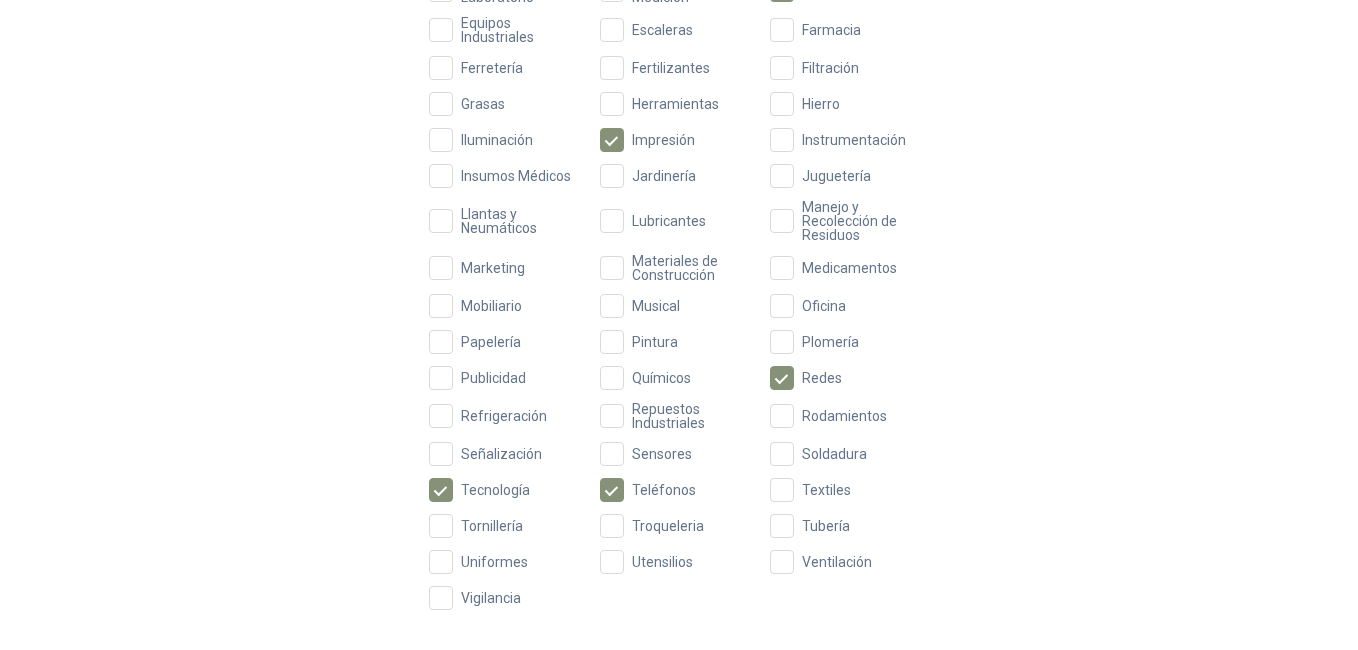scroll, scrollTop: 691, scrollLeft: 0, axis: vertical 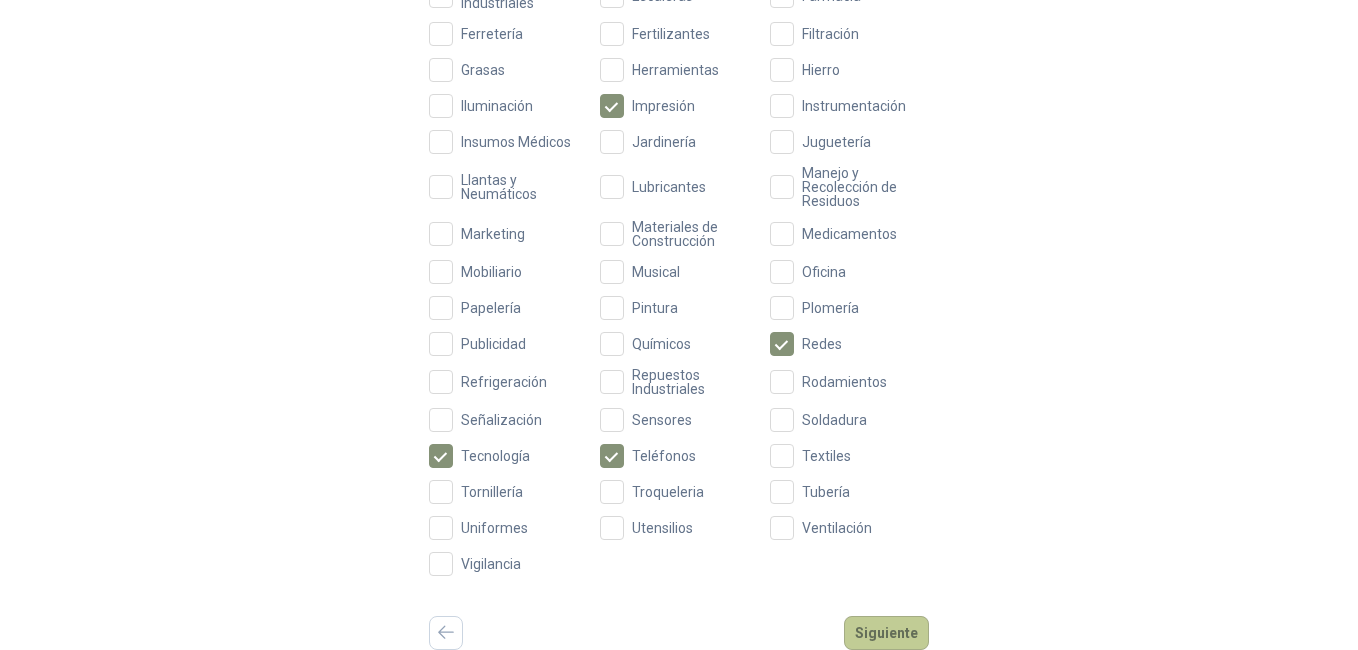click on "Siguiente" at bounding box center (886, 633) 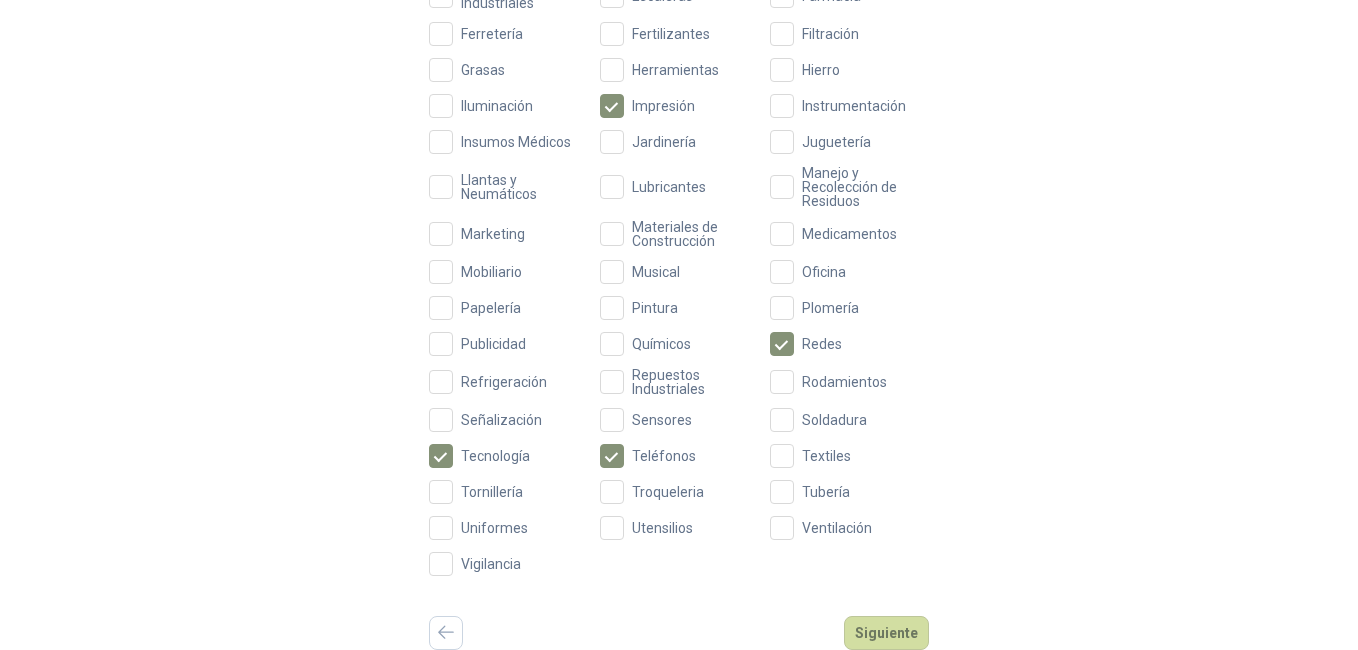 scroll, scrollTop: 0, scrollLeft: 0, axis: both 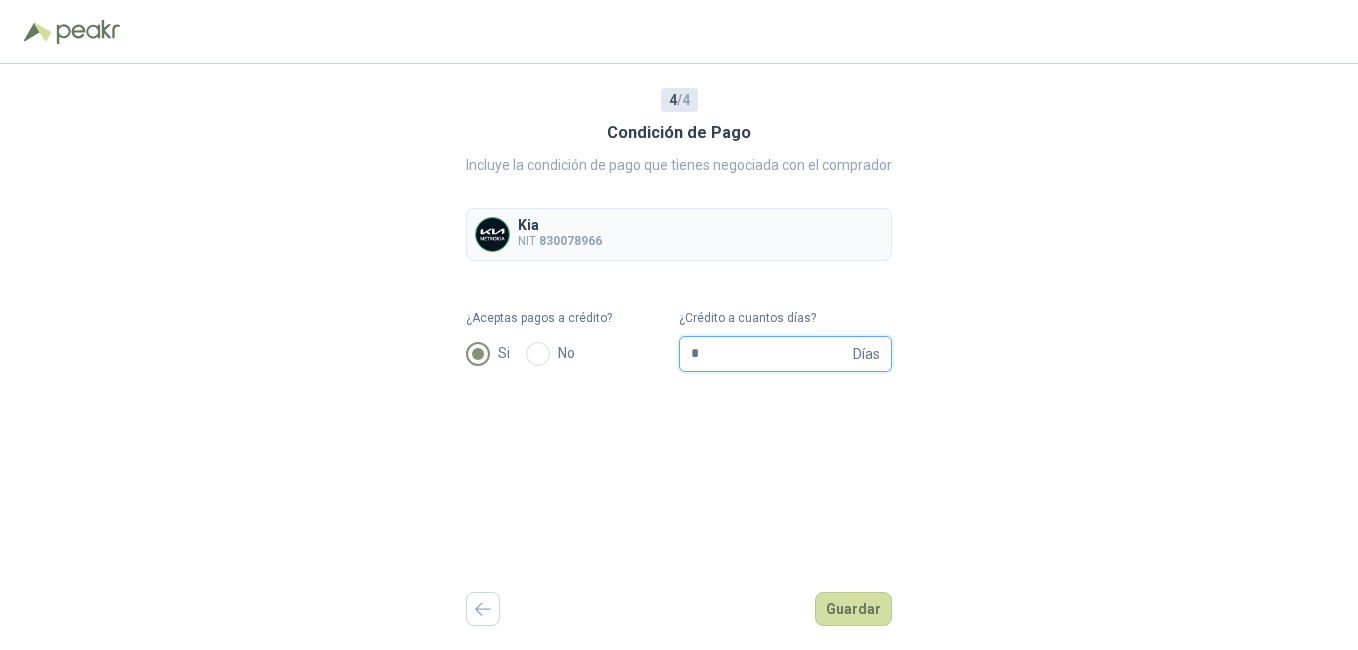 click on "*" at bounding box center [770, 354] 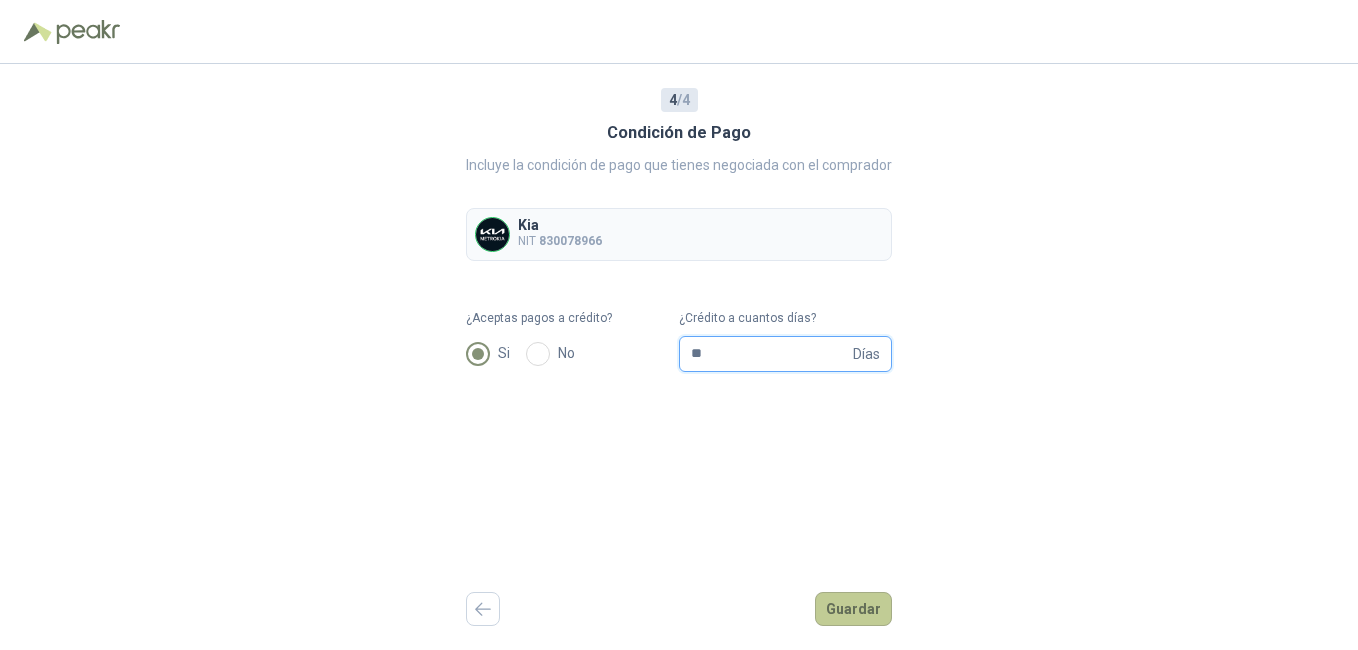 type on "**" 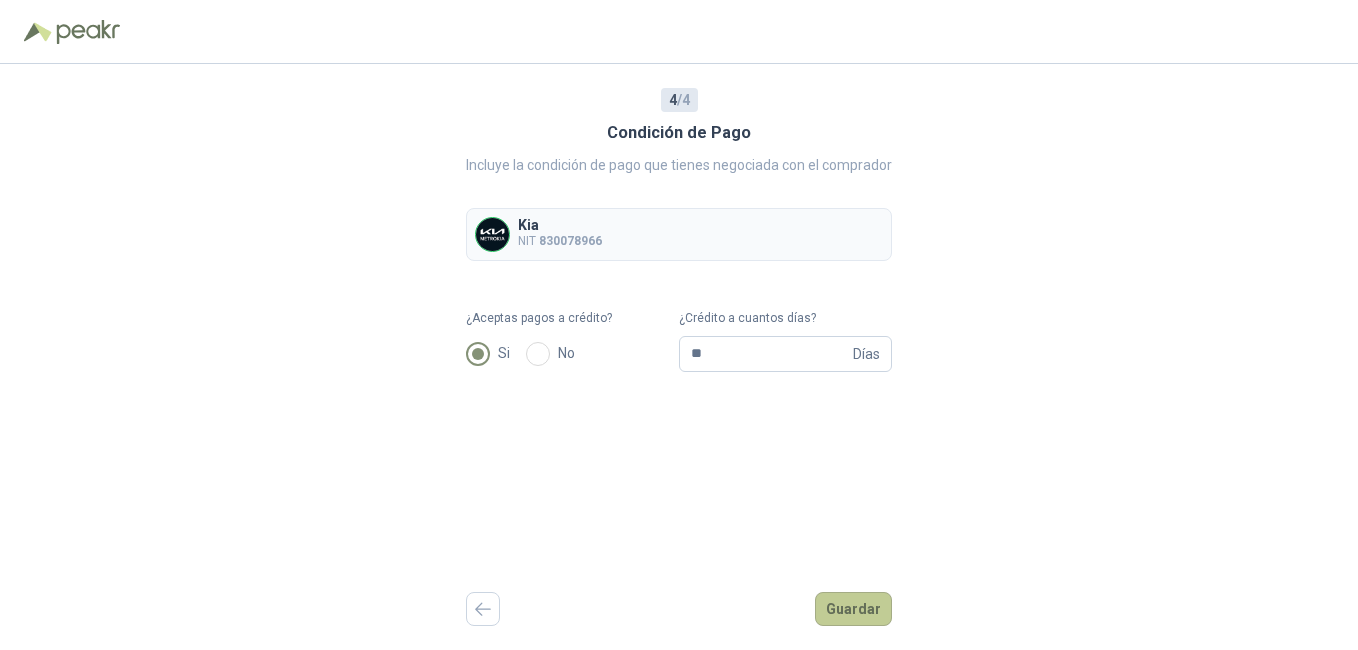 click on "Guardar" at bounding box center [853, 609] 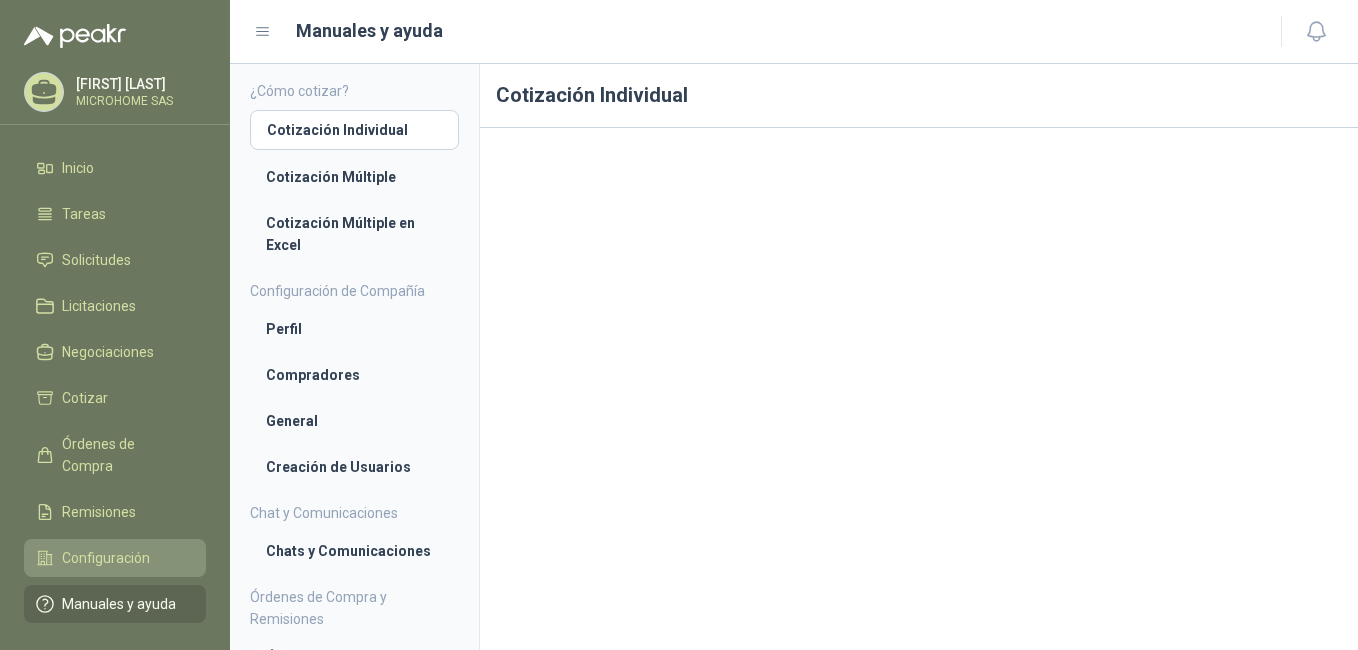 click on "Configuración" at bounding box center (106, 558) 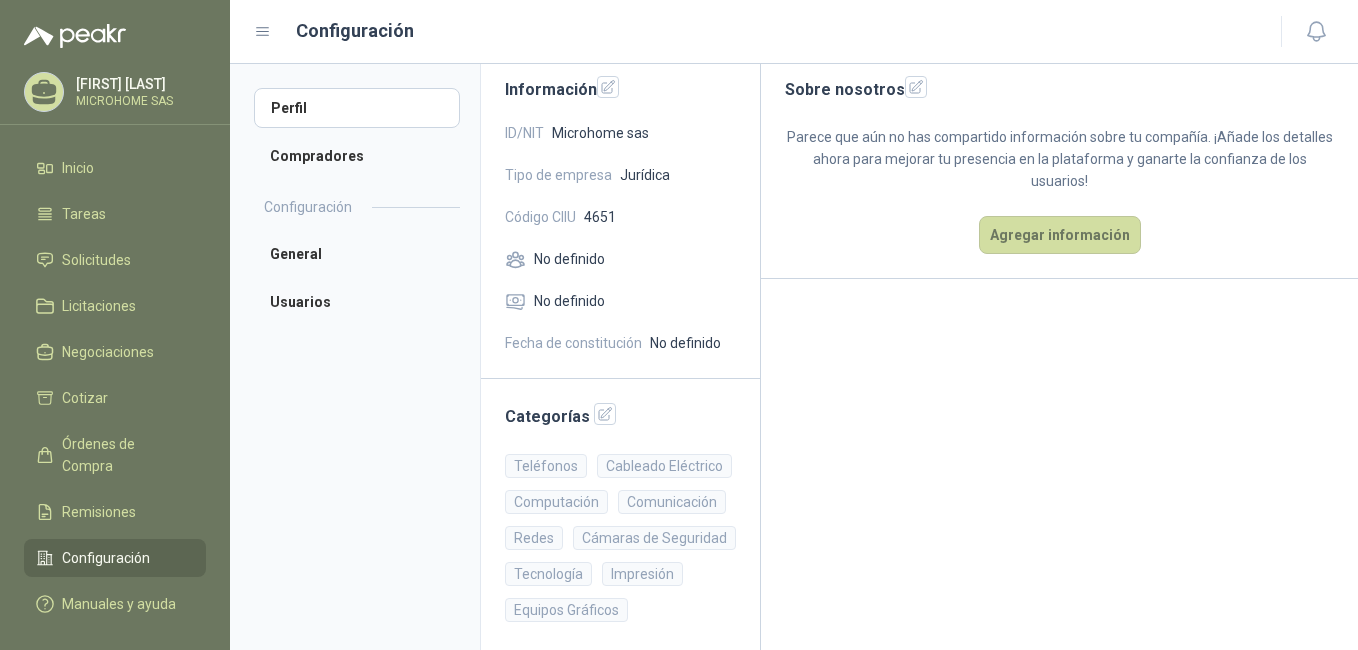 scroll, scrollTop: 148, scrollLeft: 0, axis: vertical 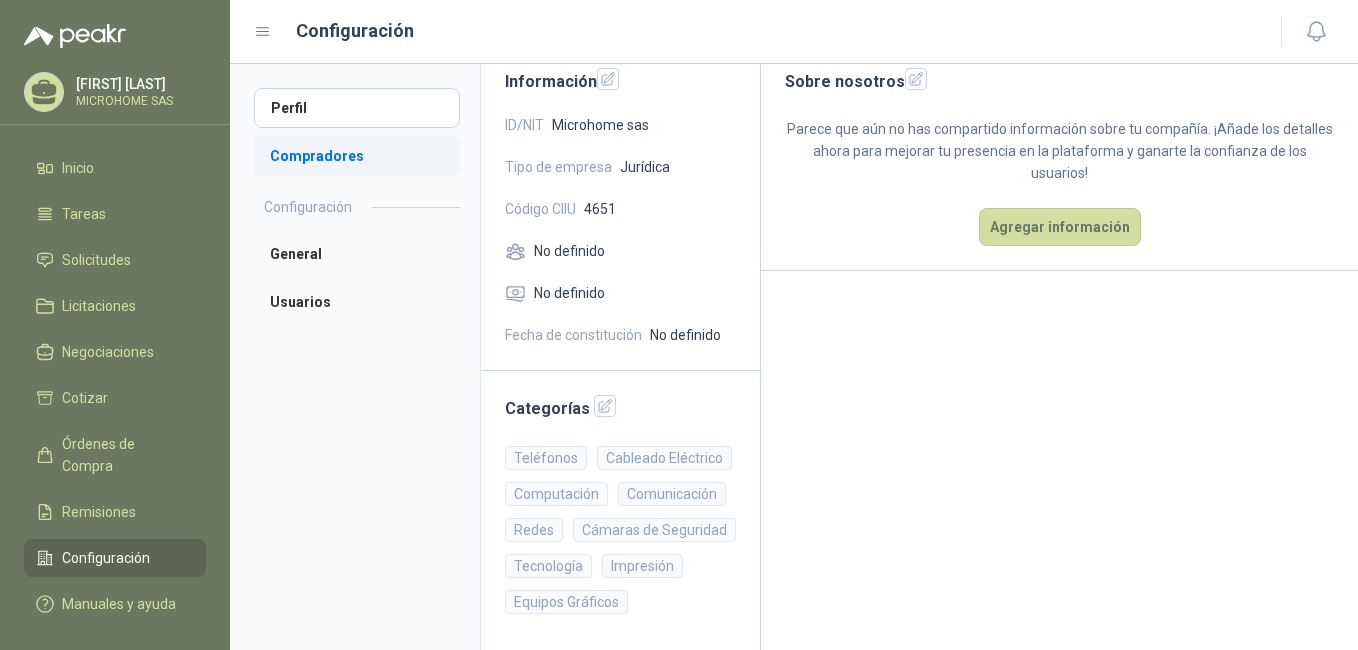 click on "Compradores" at bounding box center [357, 156] 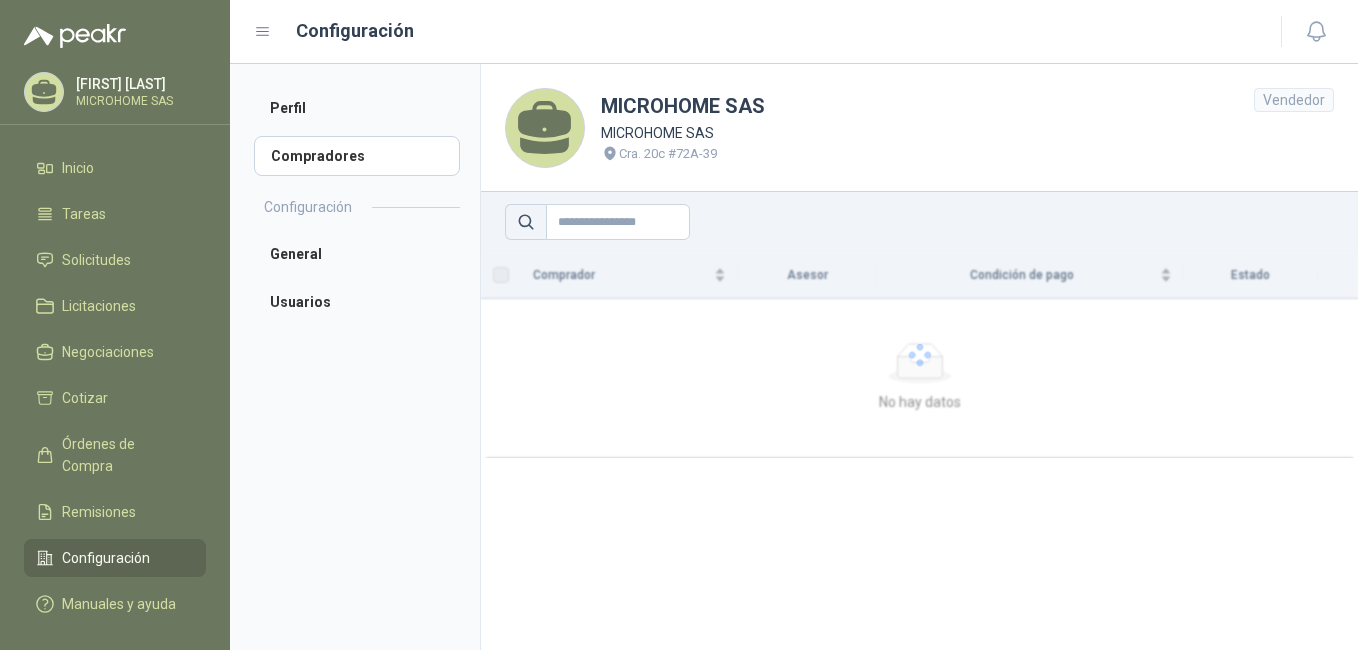 scroll, scrollTop: 0, scrollLeft: 0, axis: both 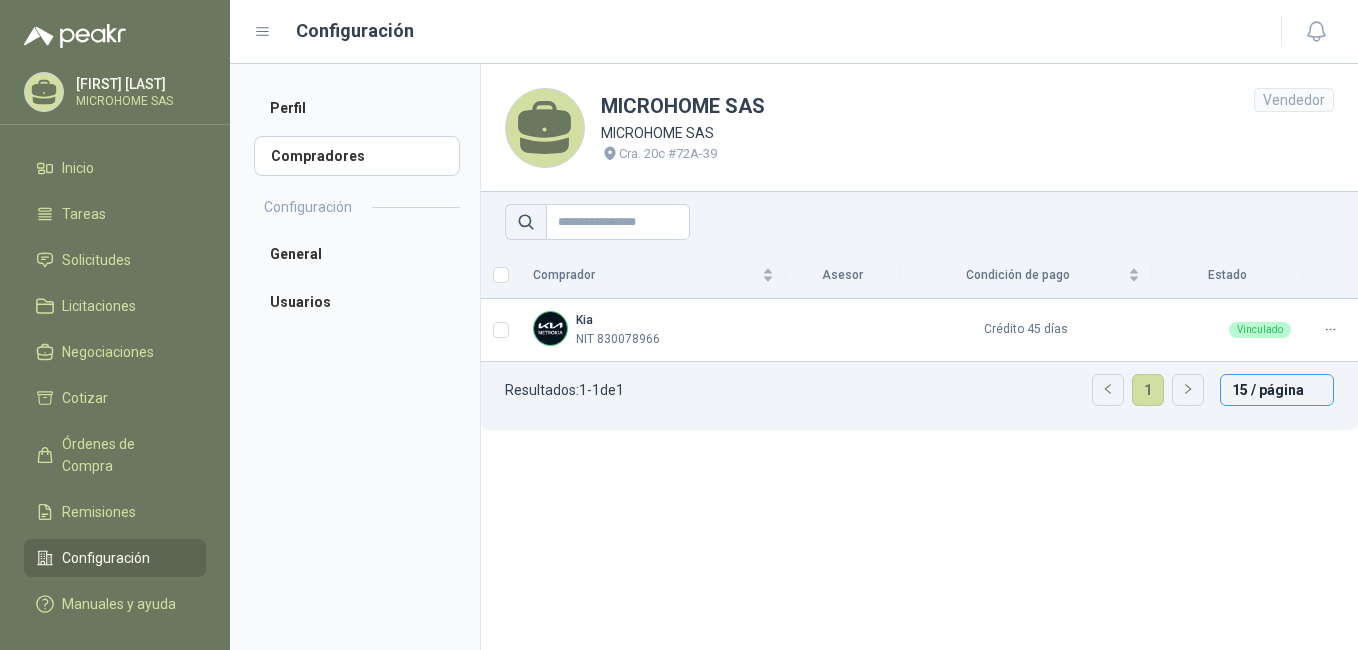 click on "15 / página" at bounding box center [1277, 390] 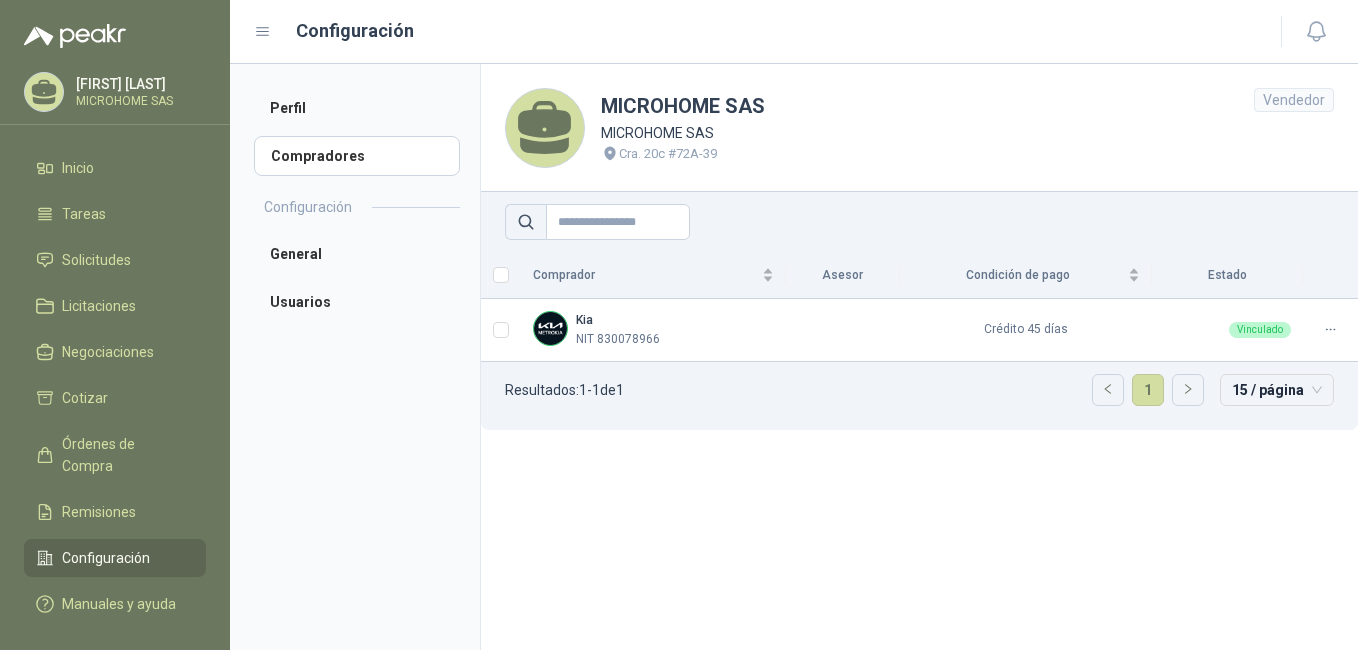 drag, startPoint x: 906, startPoint y: 486, endPoint x: 761, endPoint y: 422, distance: 158.49606 